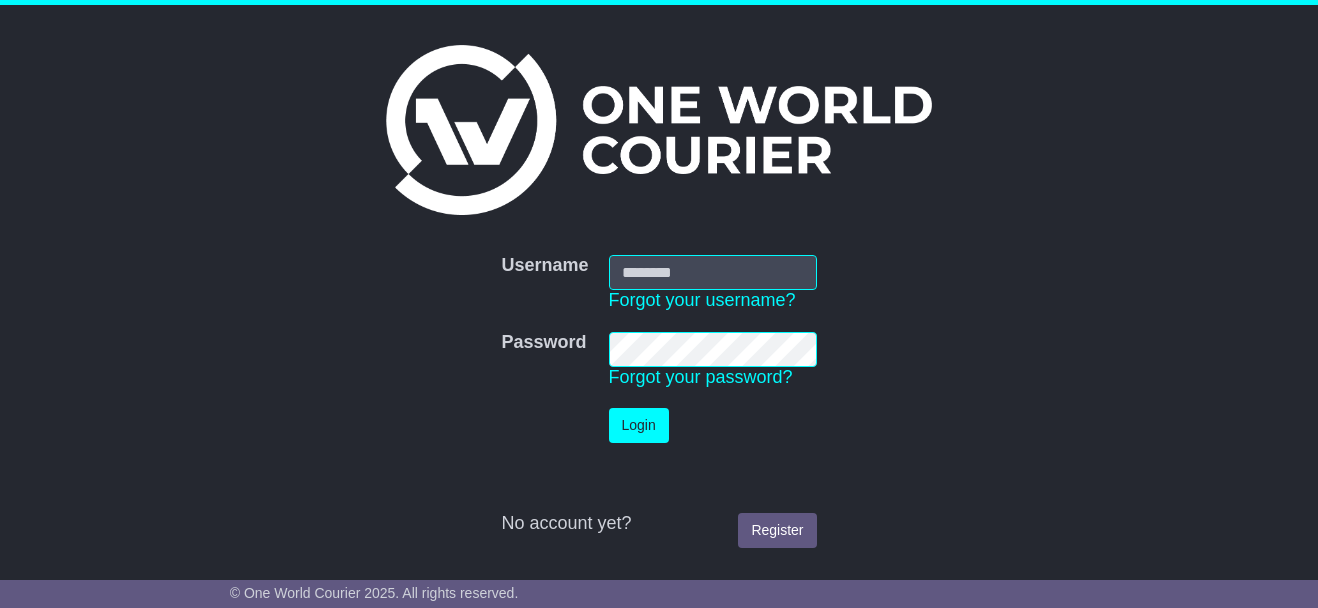 scroll, scrollTop: 0, scrollLeft: 0, axis: both 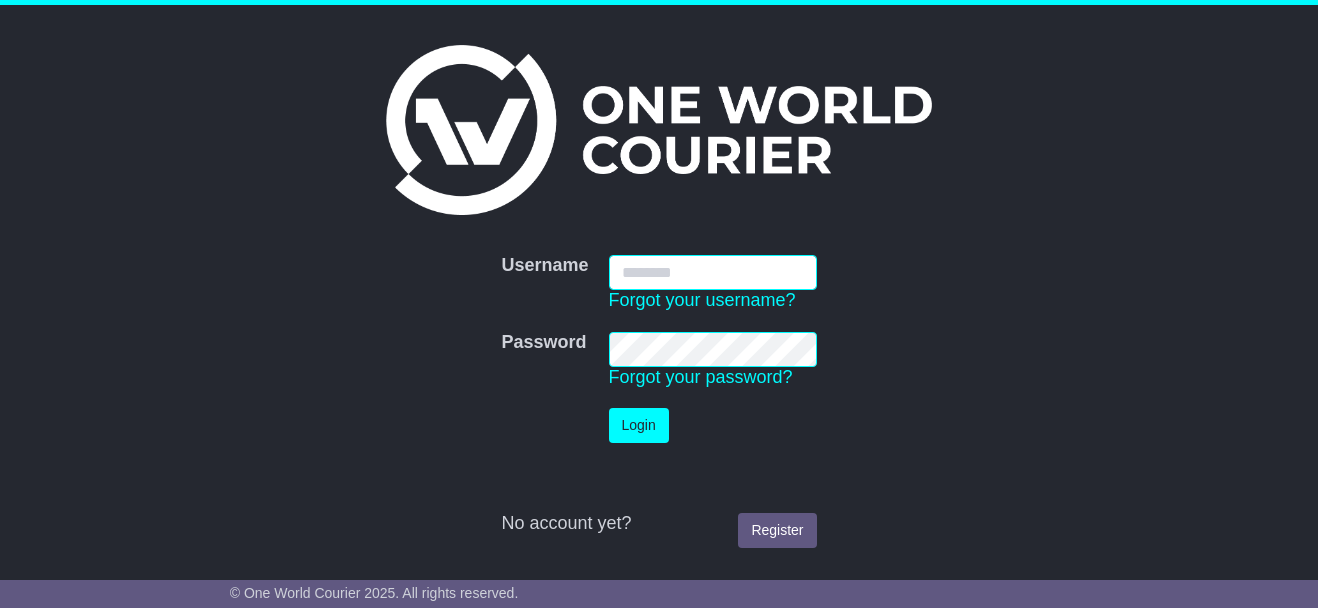type on "**********" 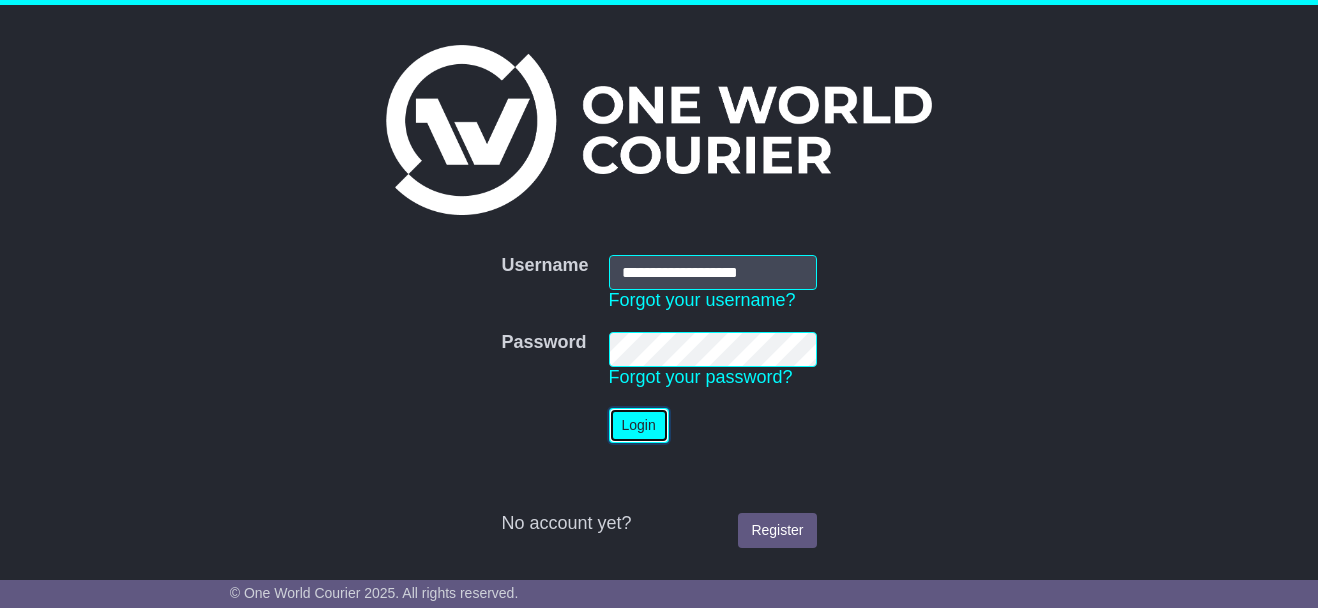 click on "Login" at bounding box center [639, 425] 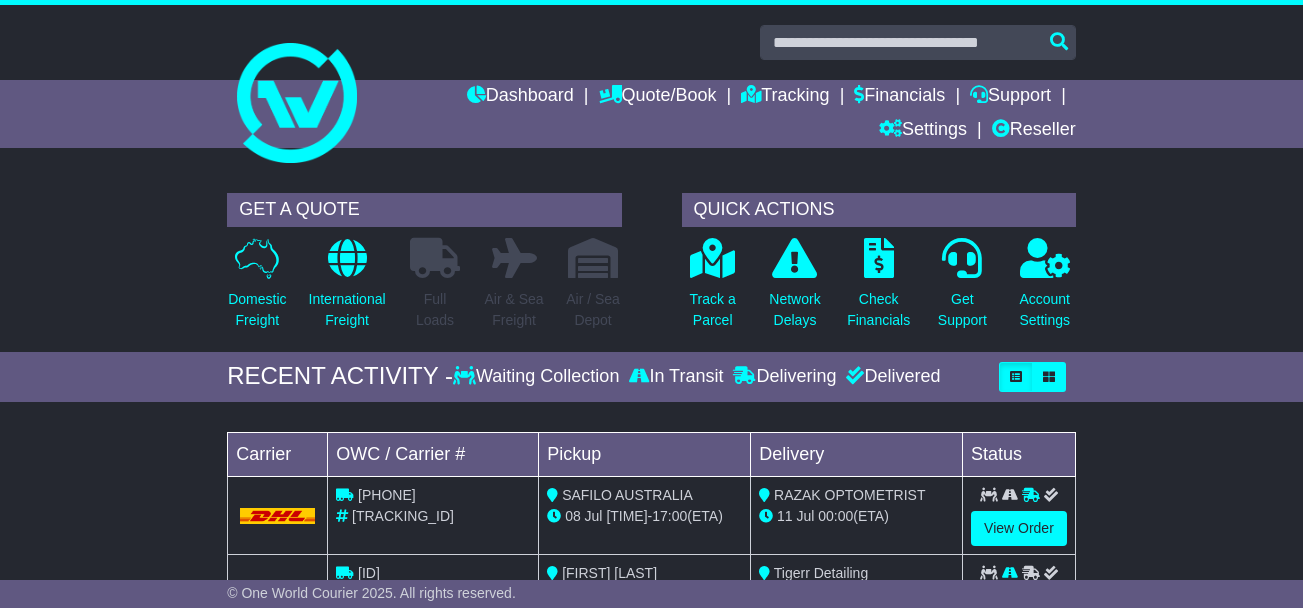 scroll, scrollTop: 0, scrollLeft: 0, axis: both 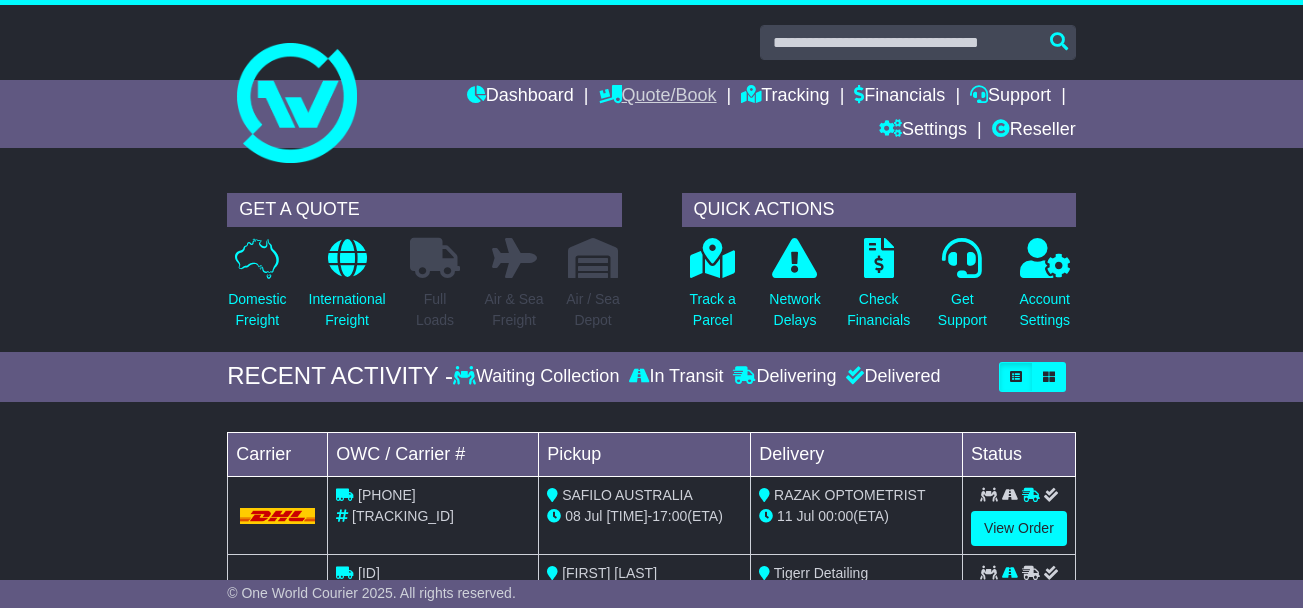 click on "Quote/Book" at bounding box center (658, 97) 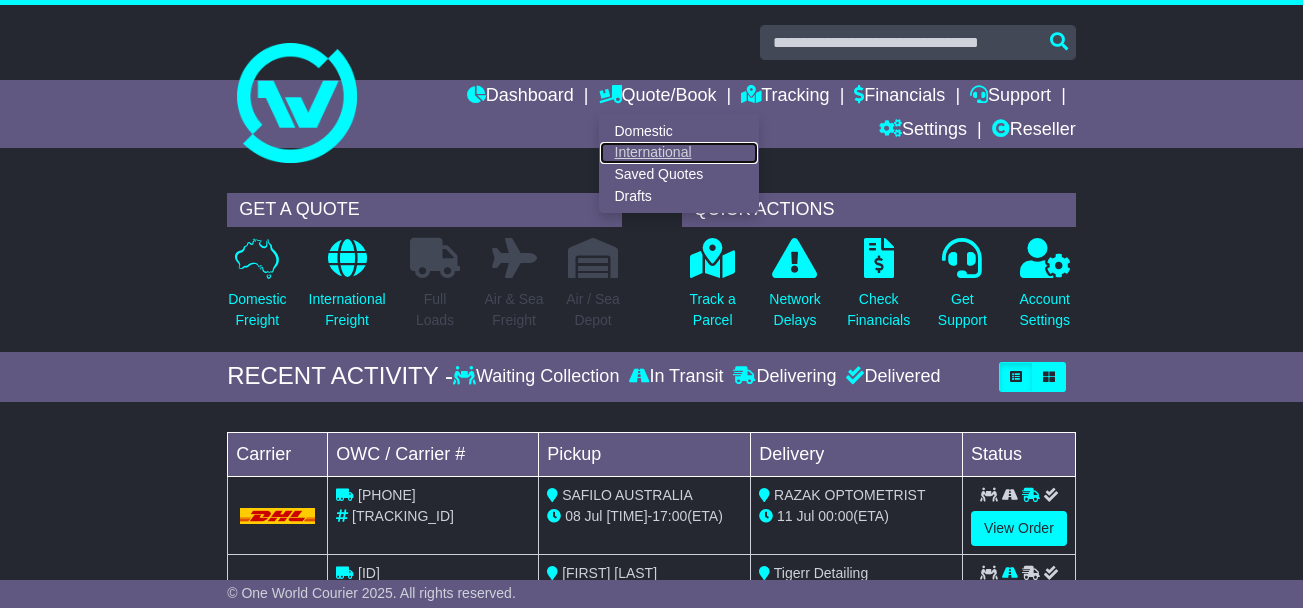 click on "International" at bounding box center [679, 153] 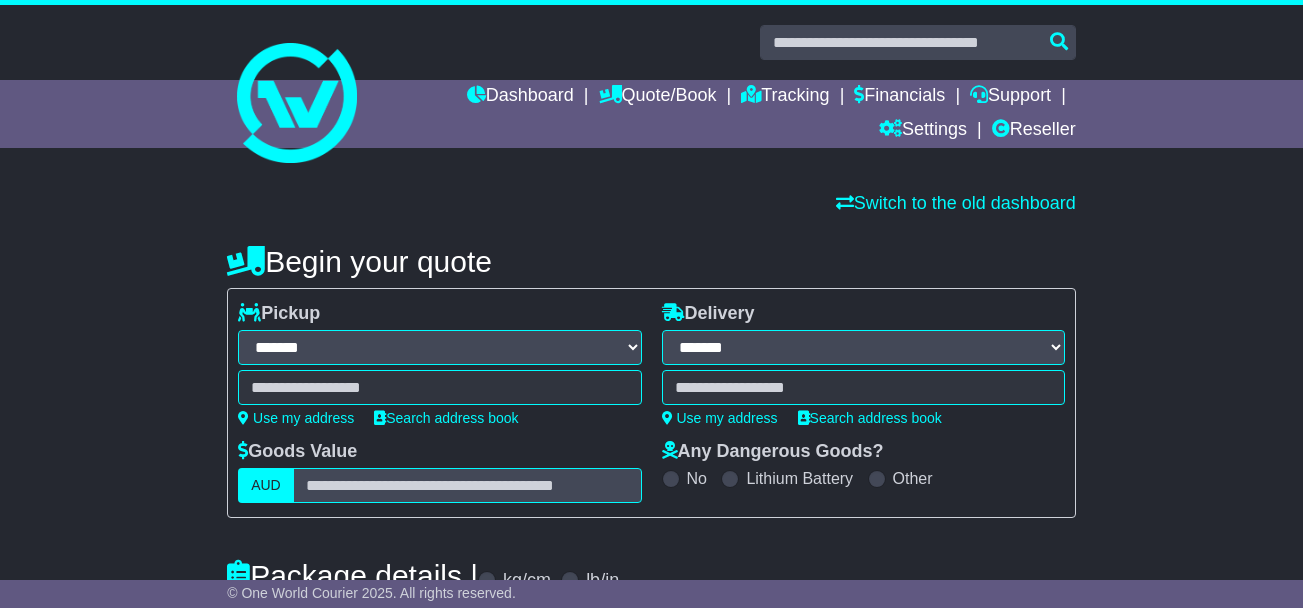 scroll, scrollTop: 0, scrollLeft: 0, axis: both 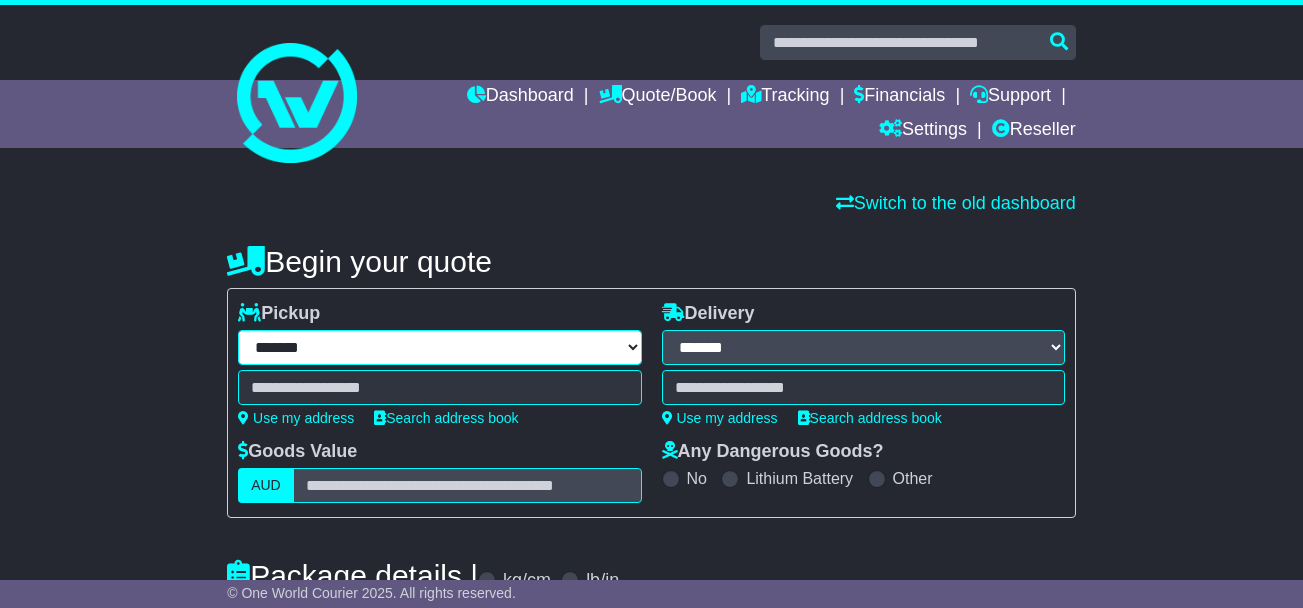 click on "**********" at bounding box center [439, 347] 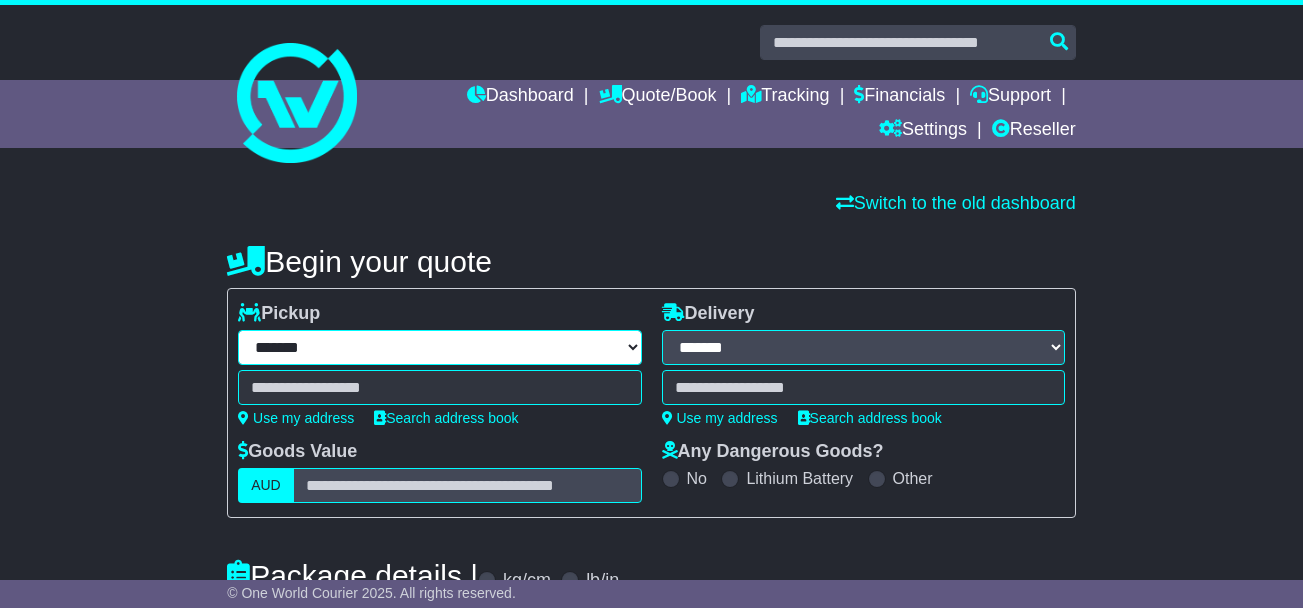 select on "**" 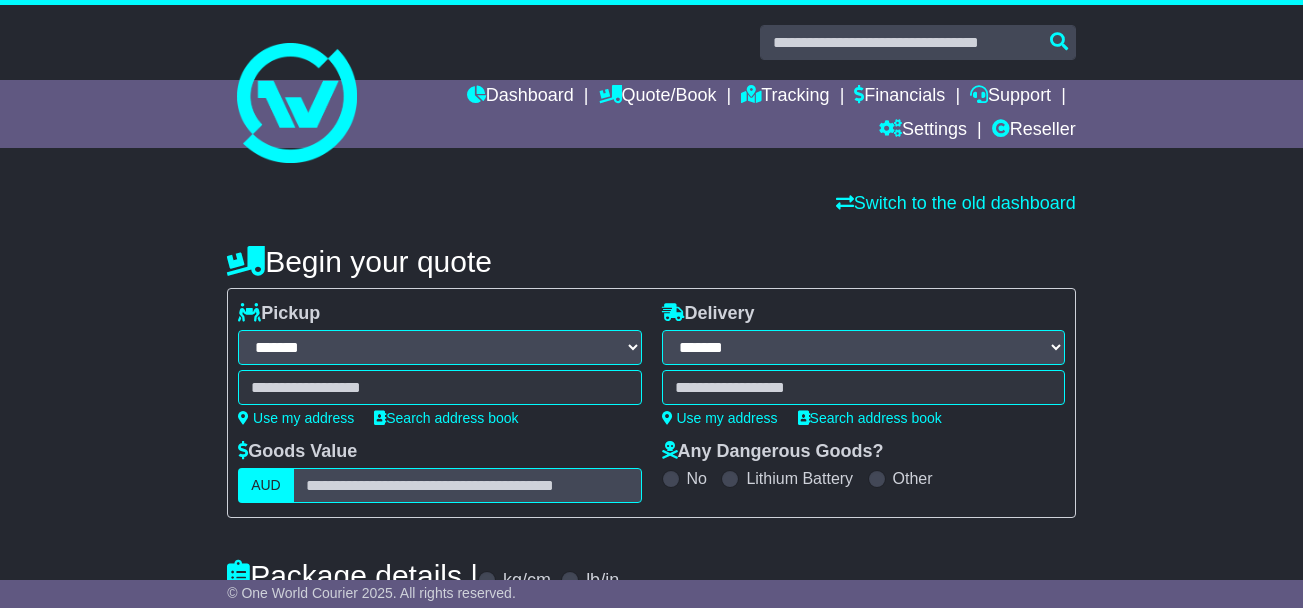 click at bounding box center (439, 387) 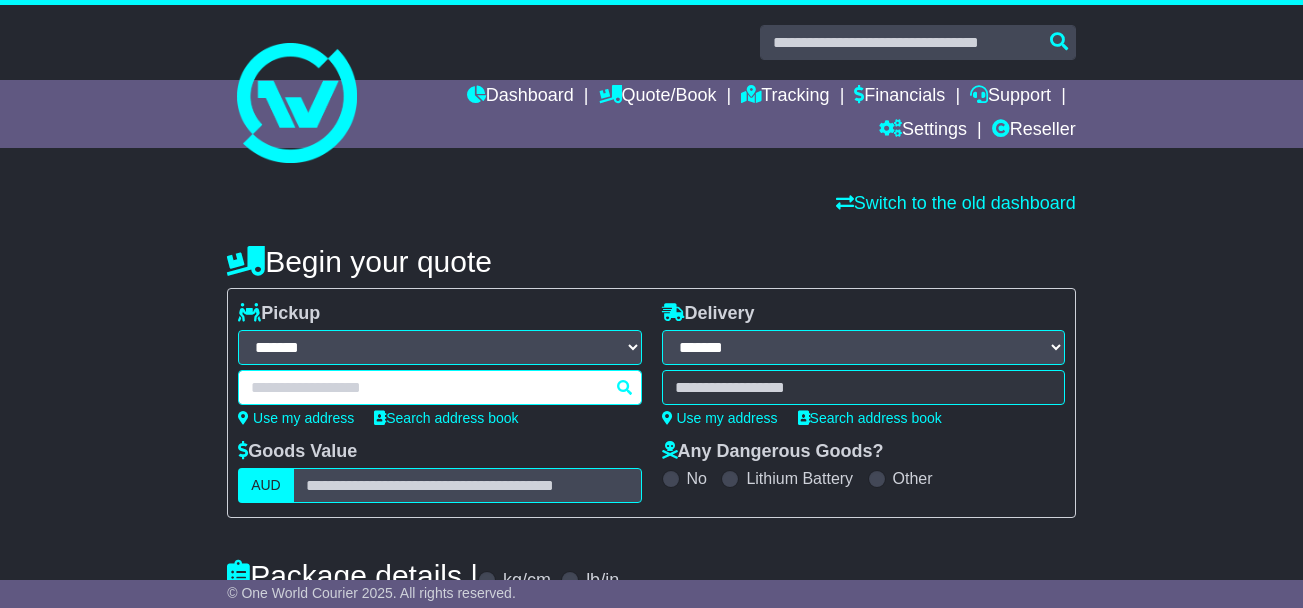paste on "******" 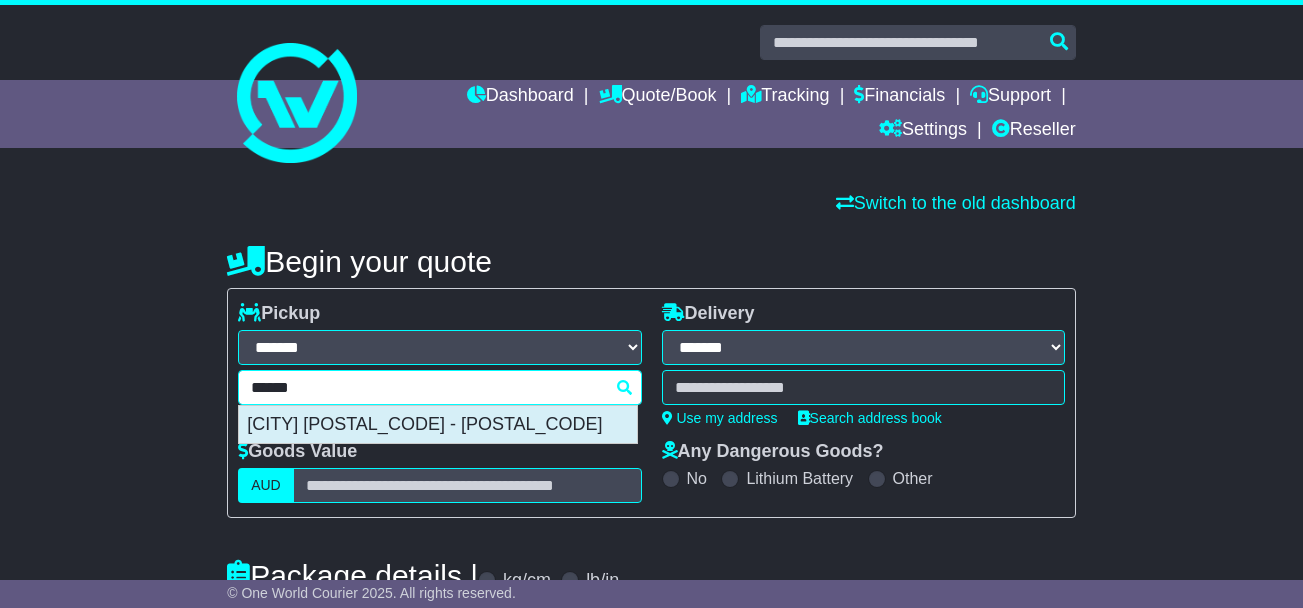 click on "SHIJIAZHUANG 050000 - 050002" at bounding box center [438, 425] 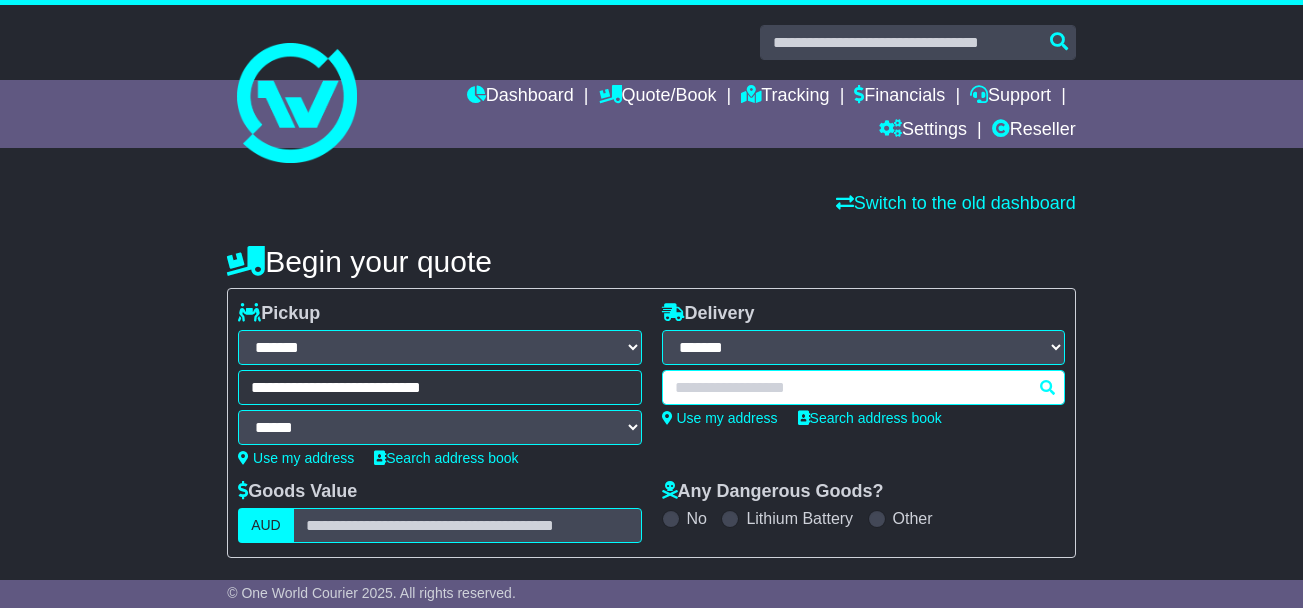 click at bounding box center (439, 407) 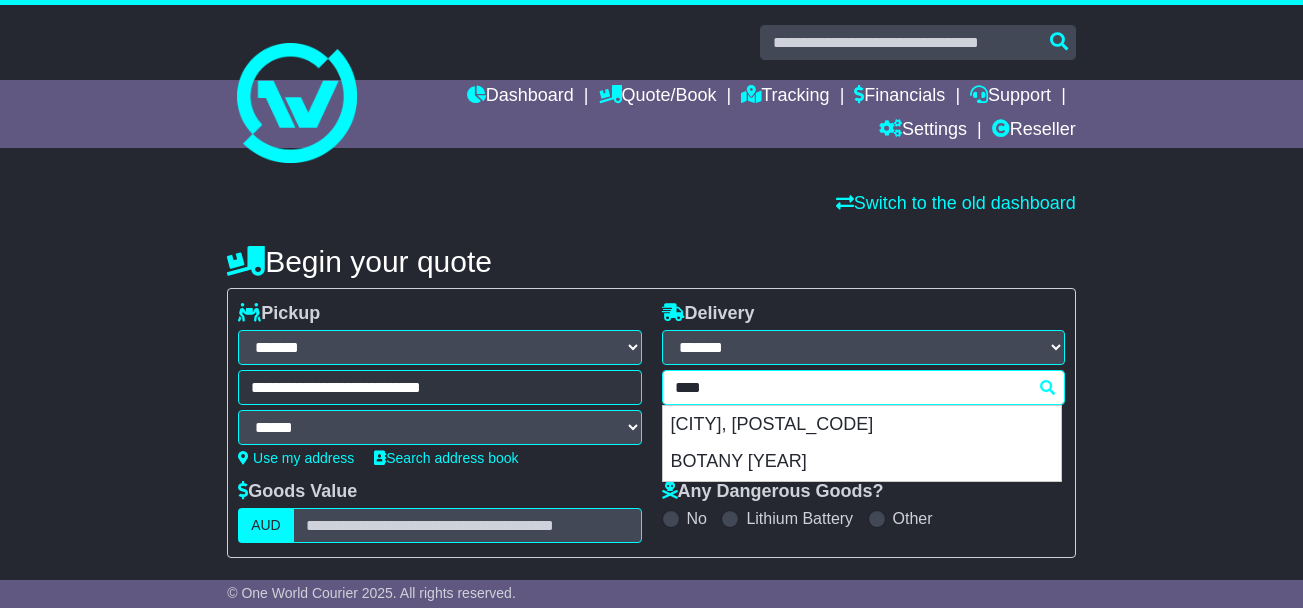 drag, startPoint x: 747, startPoint y: 451, endPoint x: 747, endPoint y: 417, distance: 34 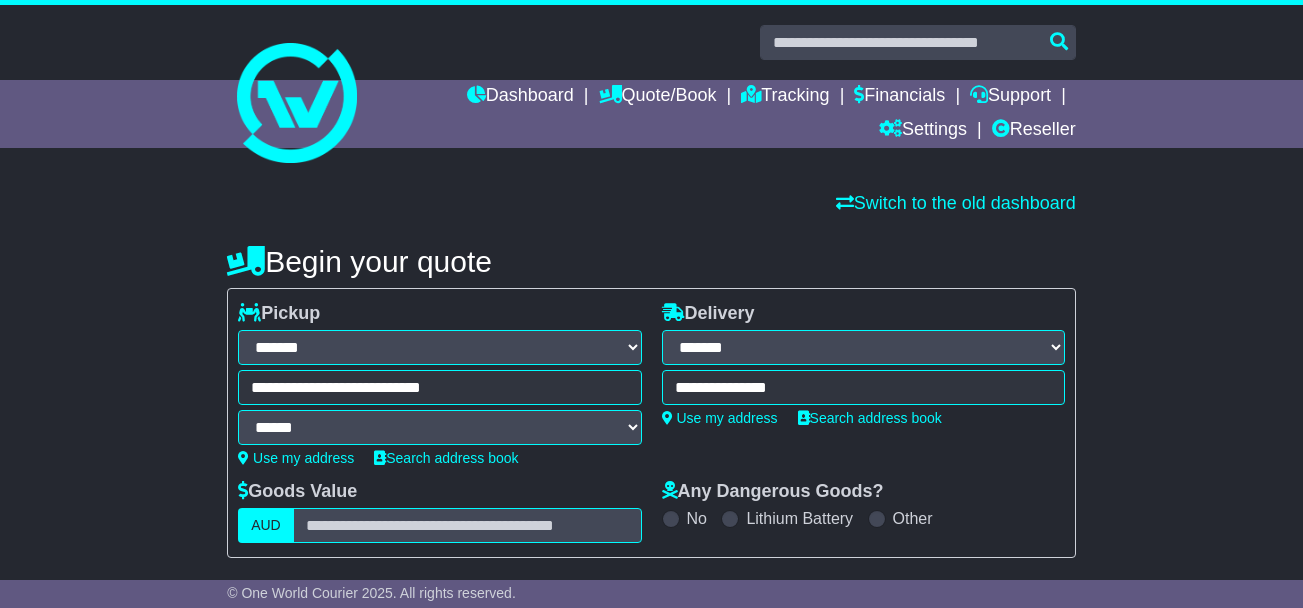 scroll, scrollTop: 267, scrollLeft: 0, axis: vertical 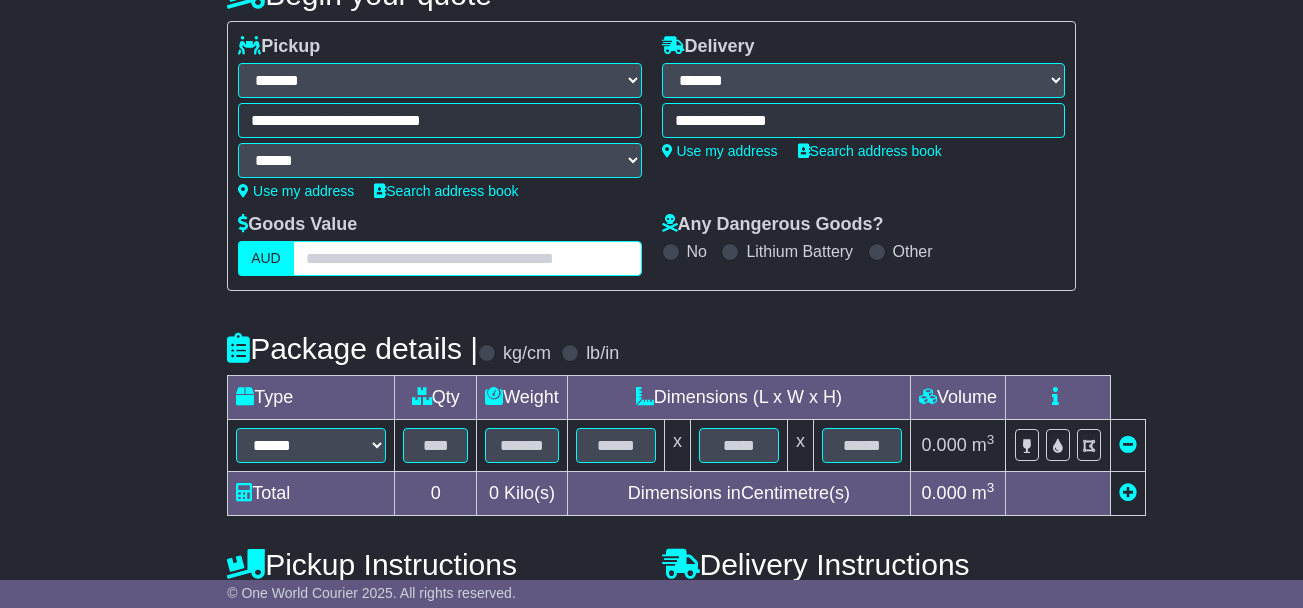 click at bounding box center (467, 258) 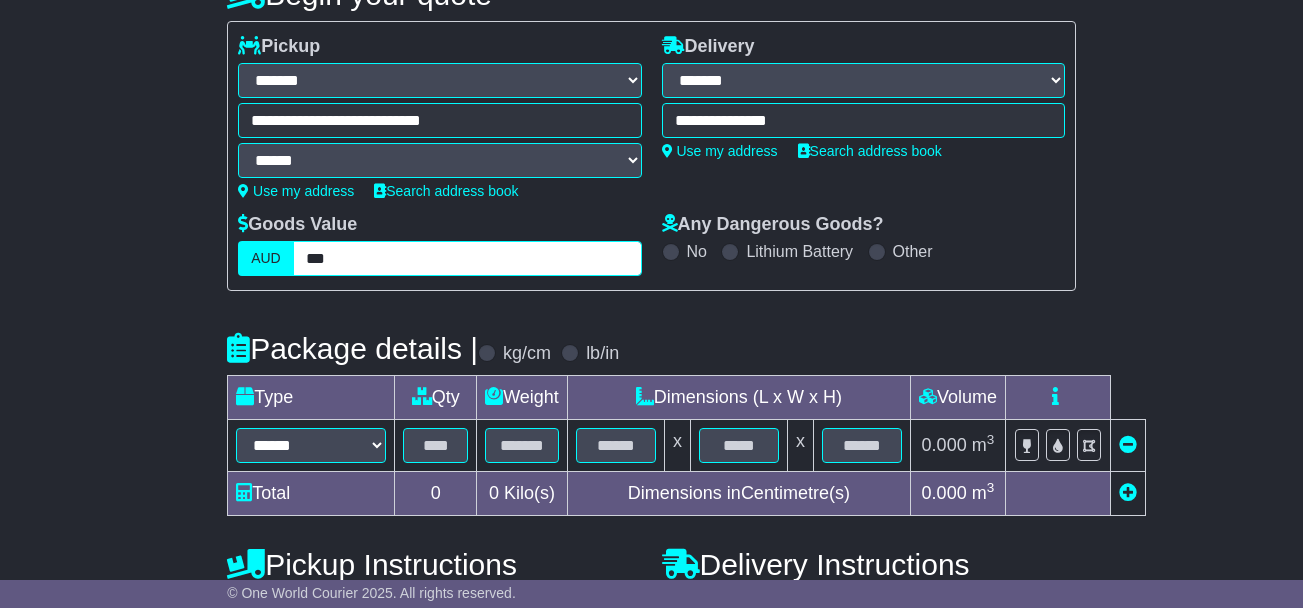 type on "***" 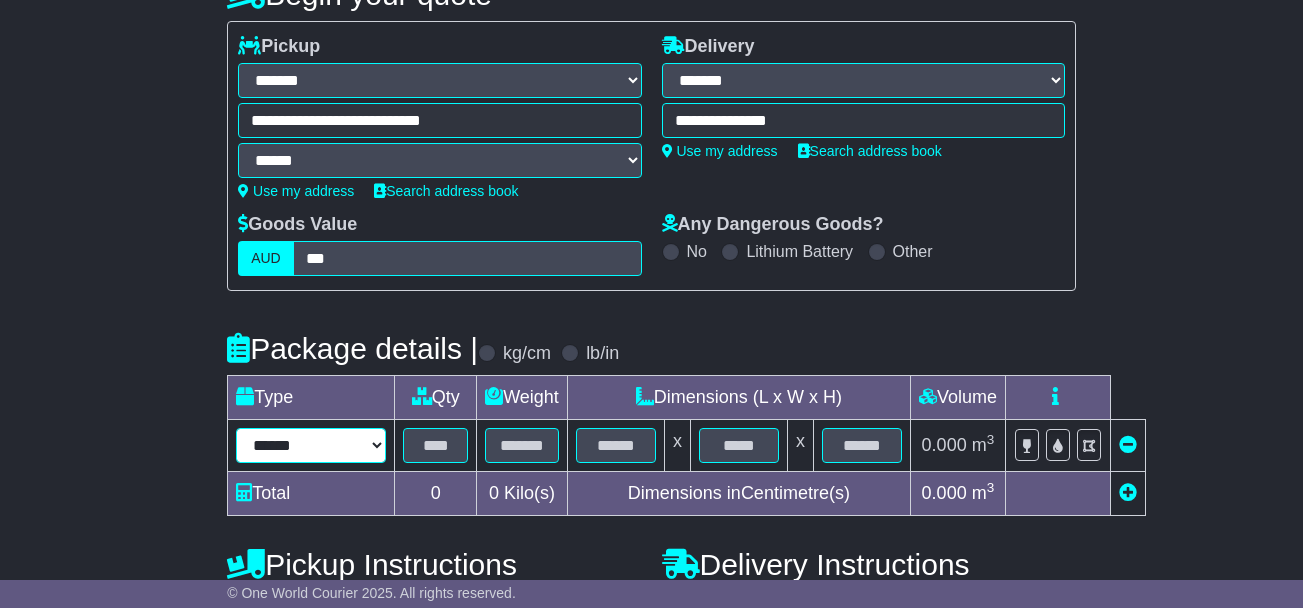 click on "****** ****** *** ******** ***** **** **** ****** *** *******" at bounding box center [311, 445] 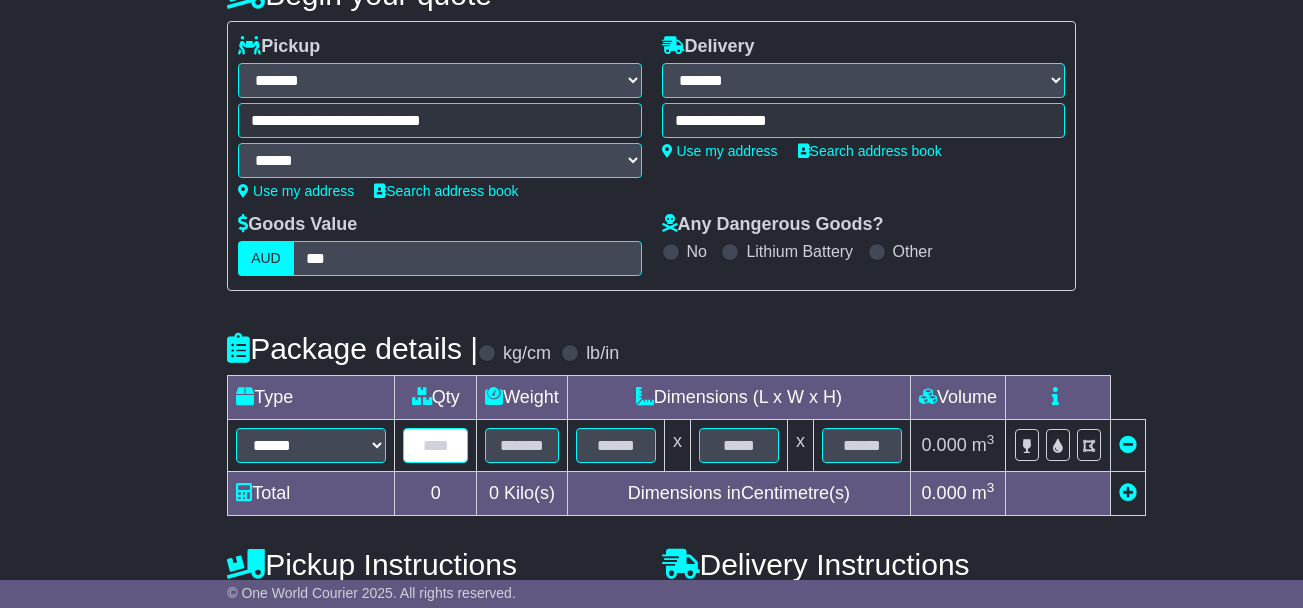 click at bounding box center (435, 445) 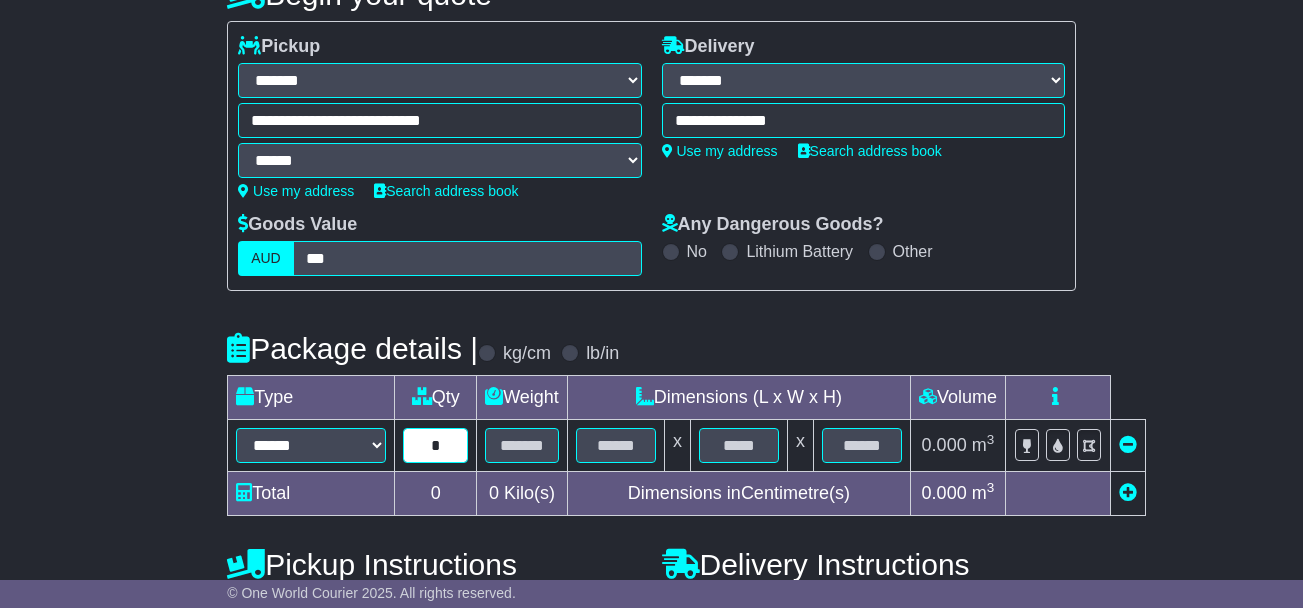 type on "*" 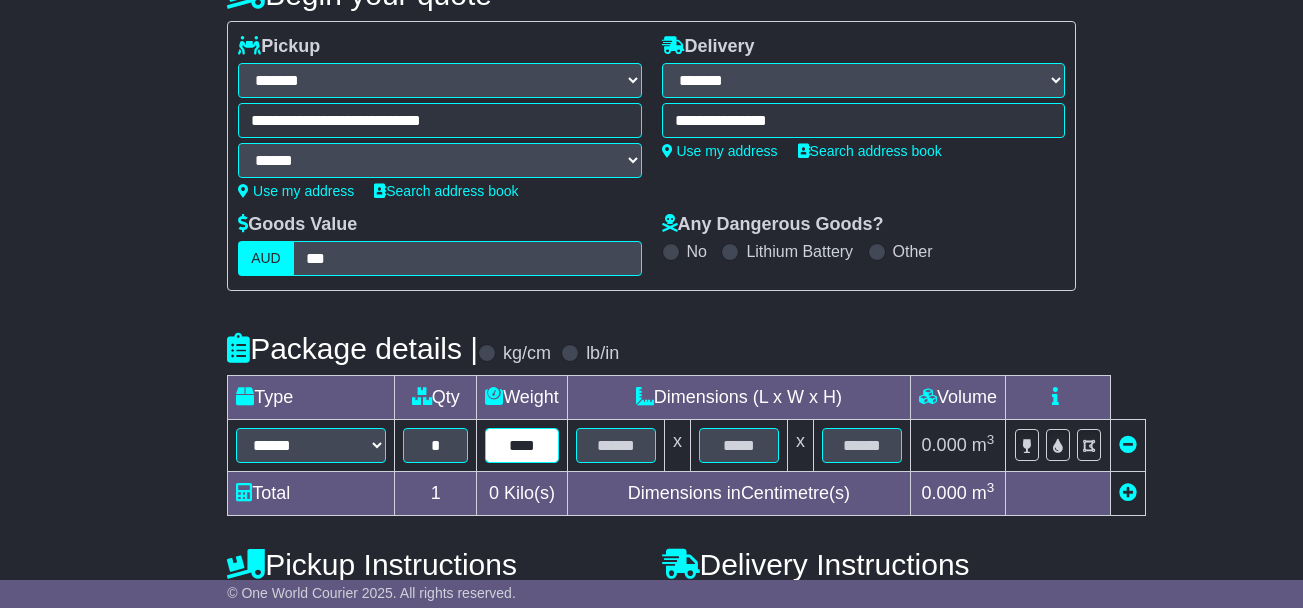 type on "****" 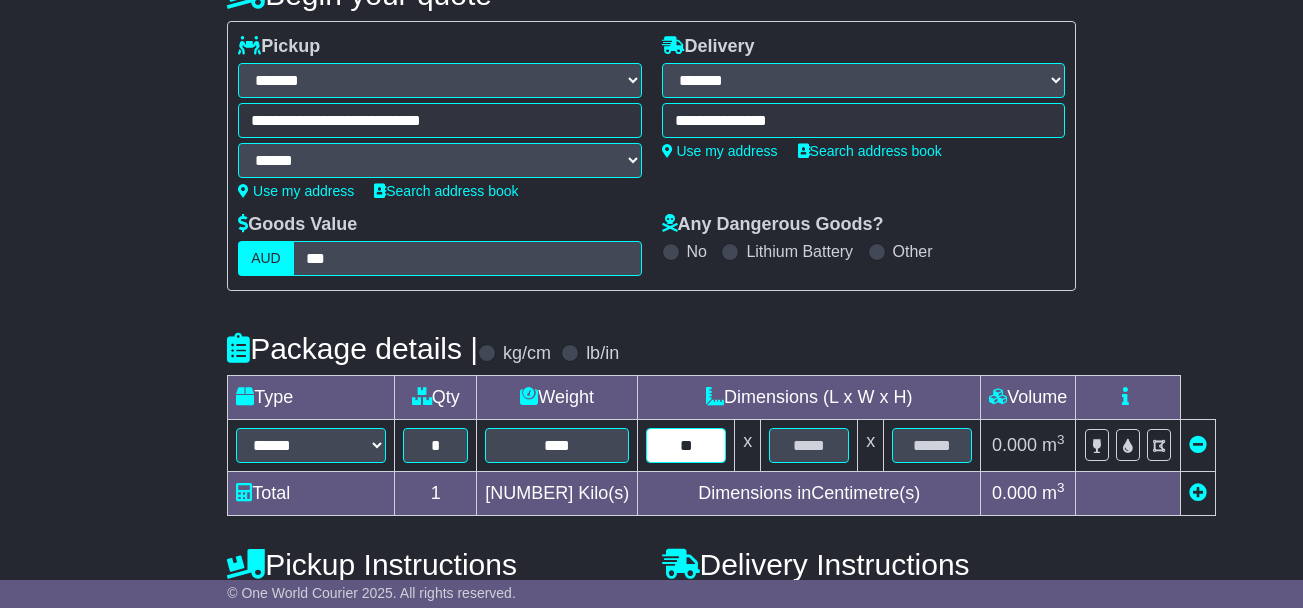 type on "**" 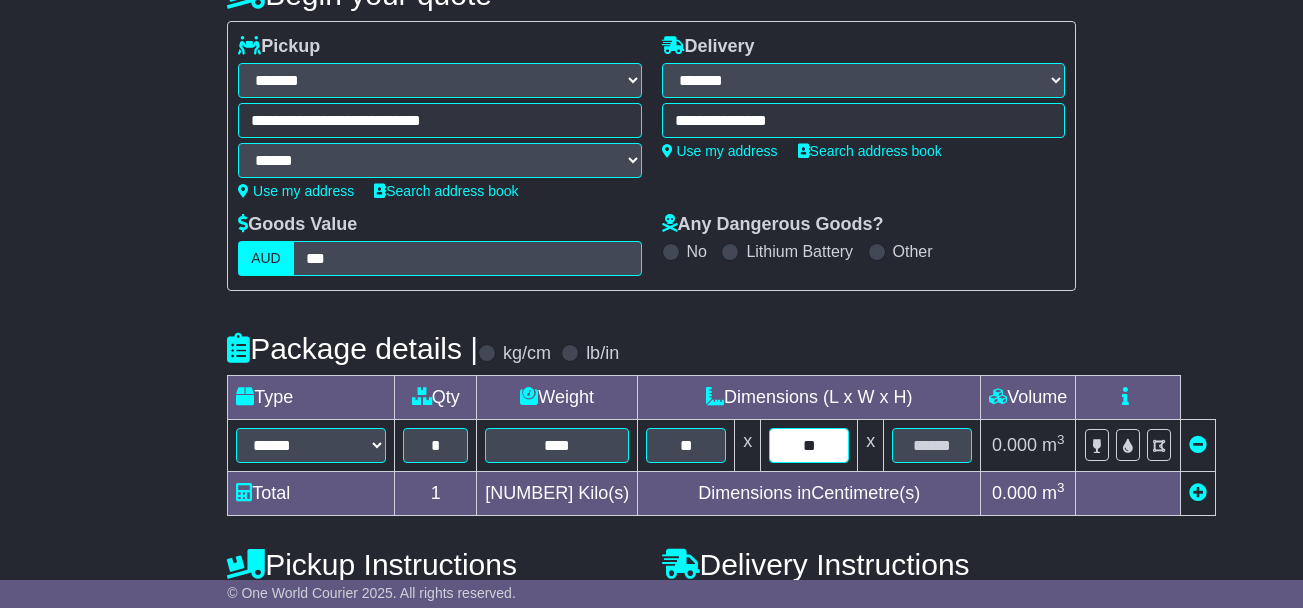 type on "**" 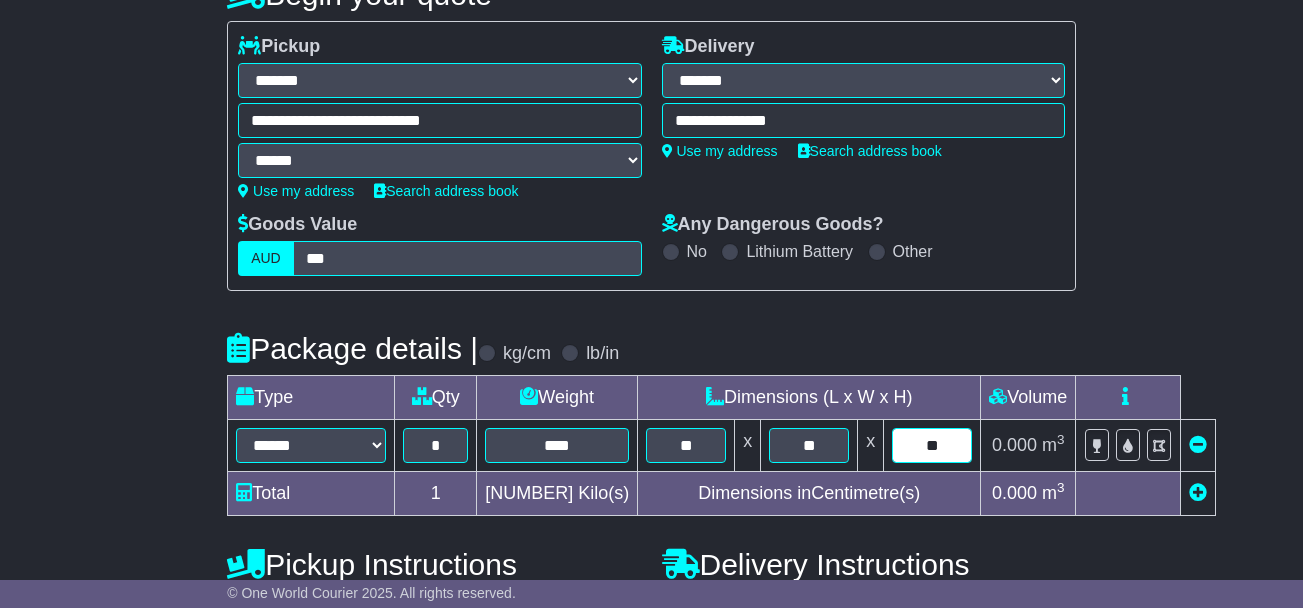 type on "**" 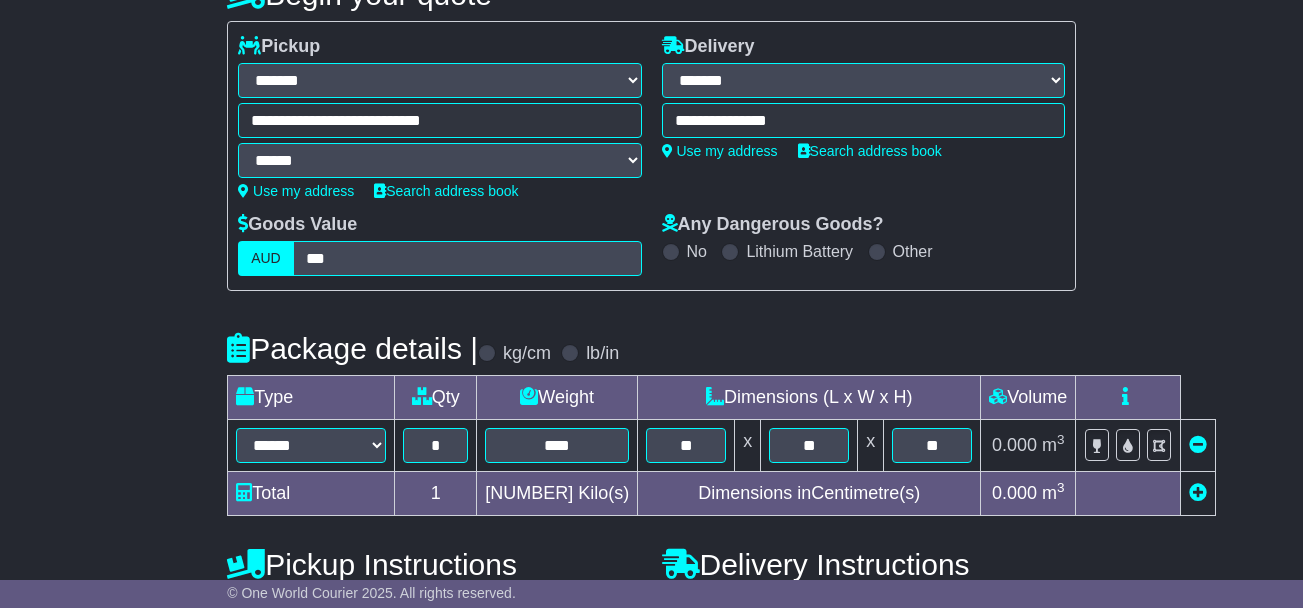 scroll, scrollTop: 781, scrollLeft: 0, axis: vertical 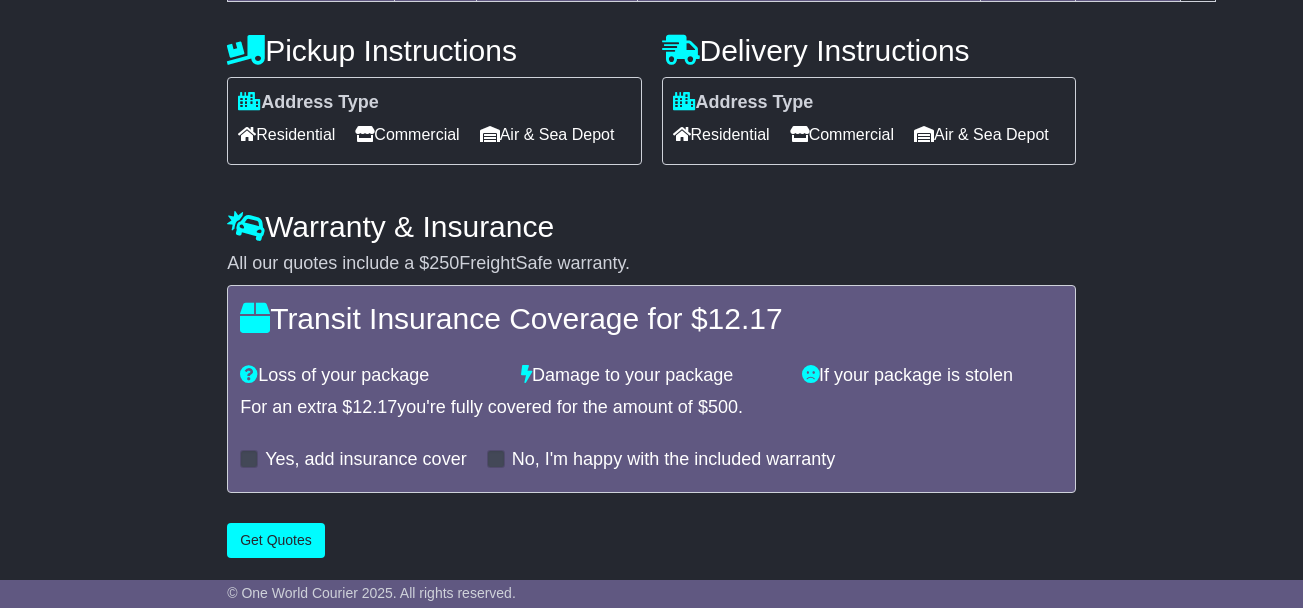 click on "Commercial" at bounding box center [286, 134] 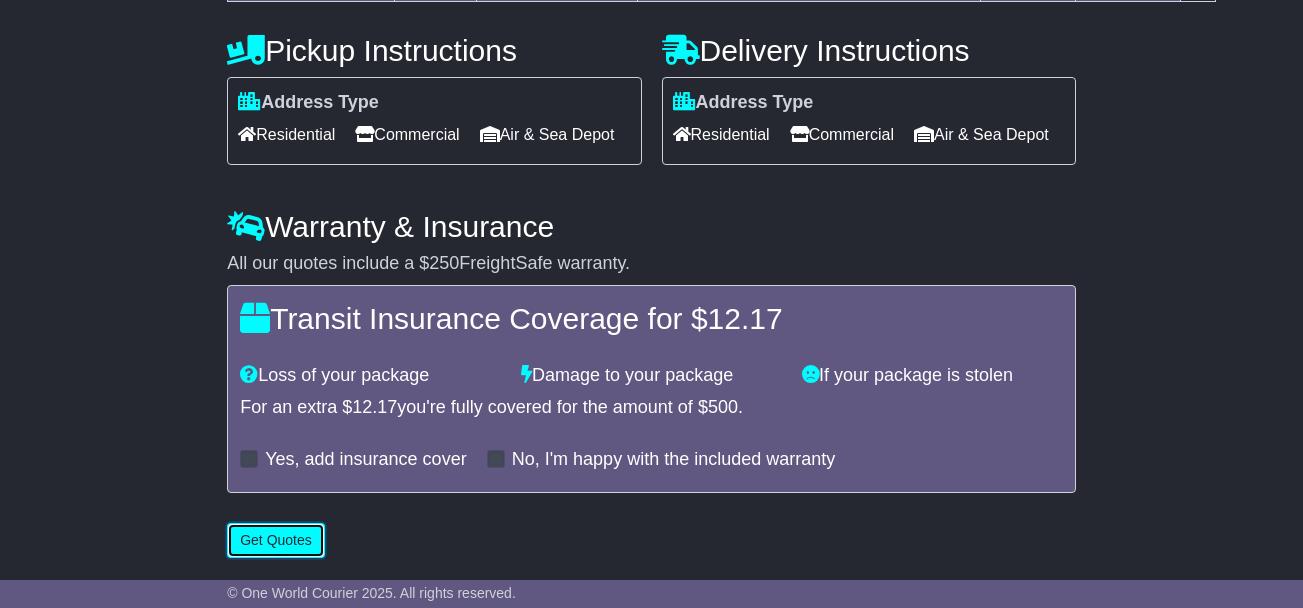 click on "Get Quotes" at bounding box center (276, 540) 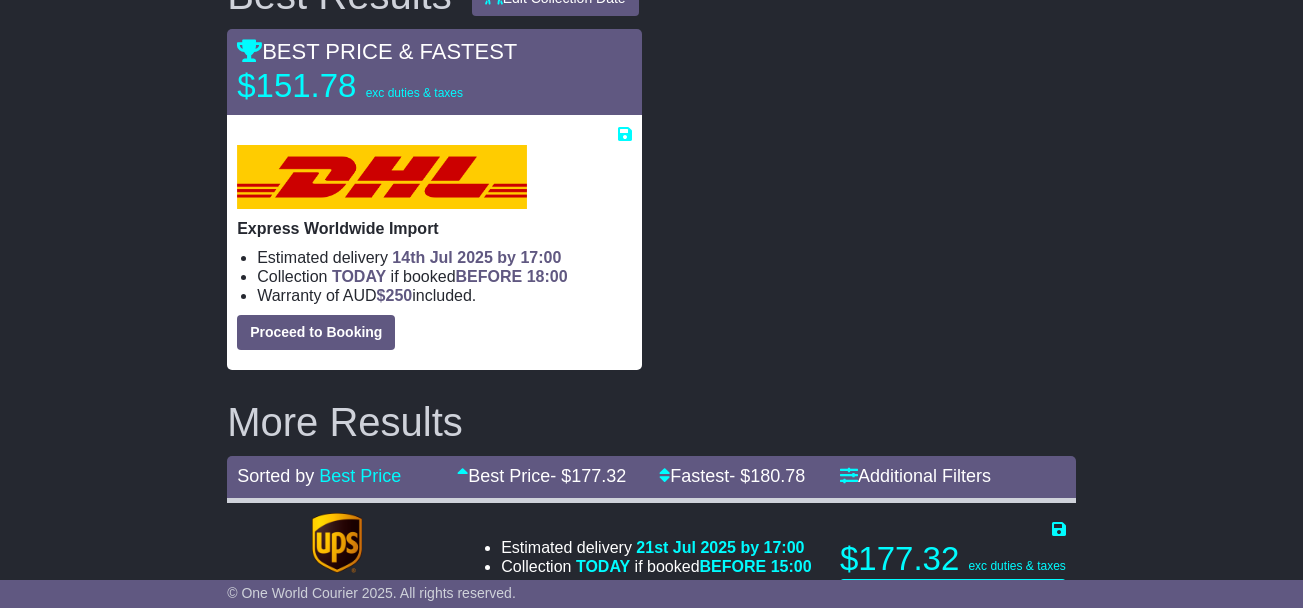 scroll, scrollTop: 624, scrollLeft: 0, axis: vertical 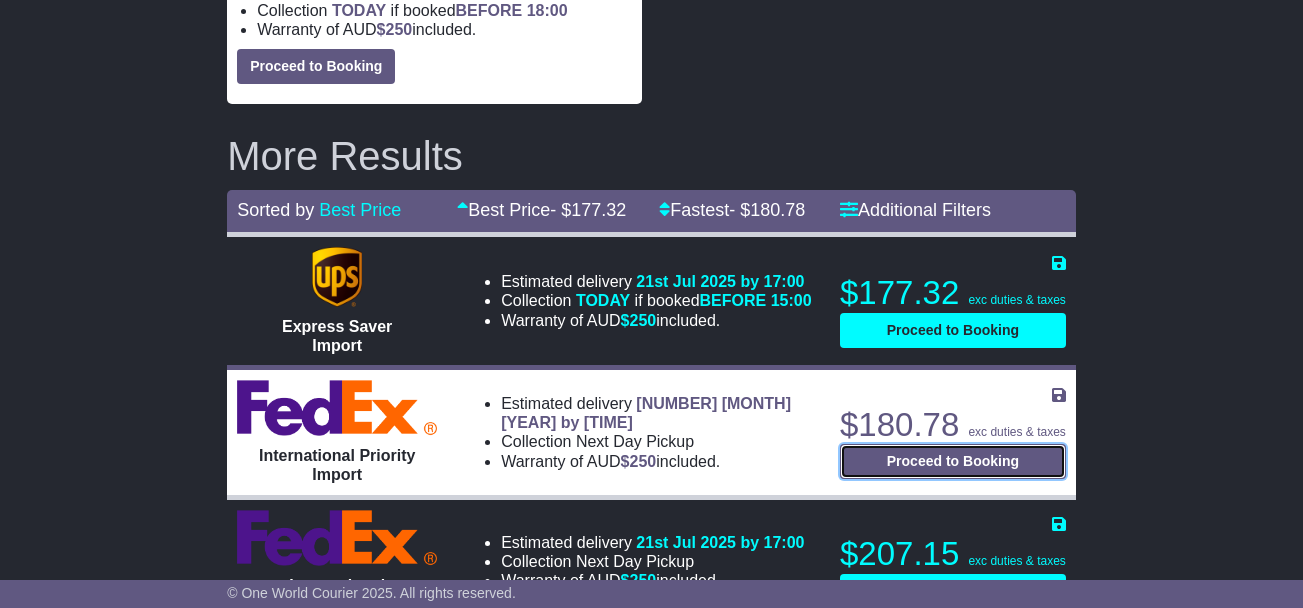click on "Proceed to Booking" at bounding box center [953, 330] 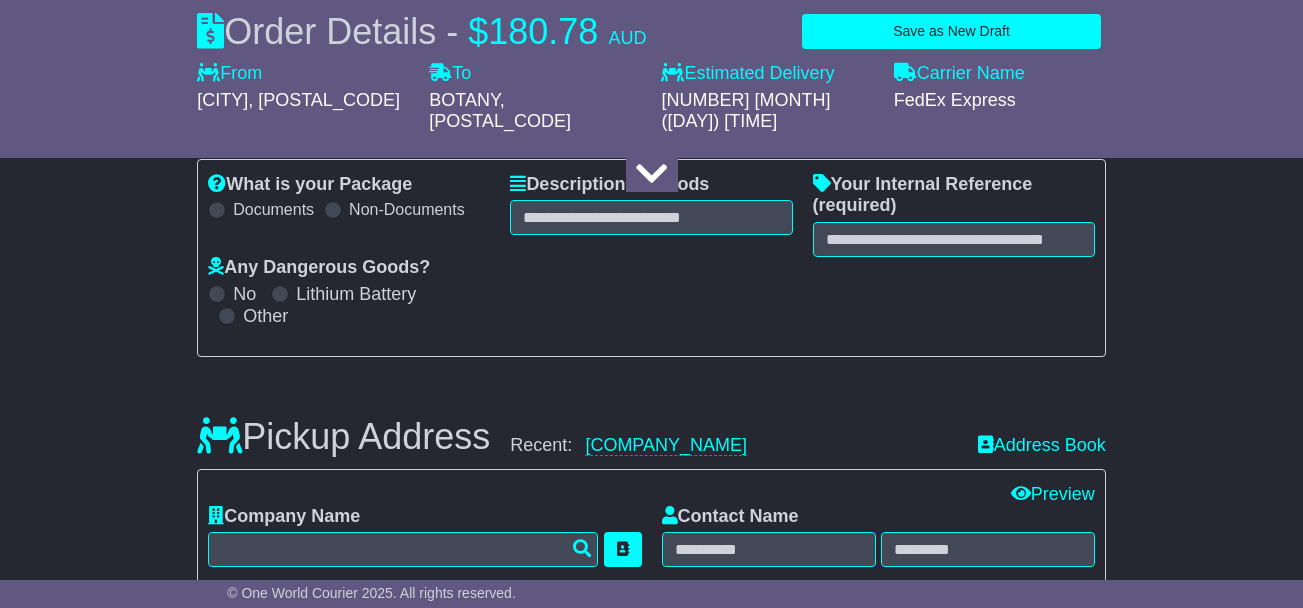 scroll, scrollTop: 358, scrollLeft: 0, axis: vertical 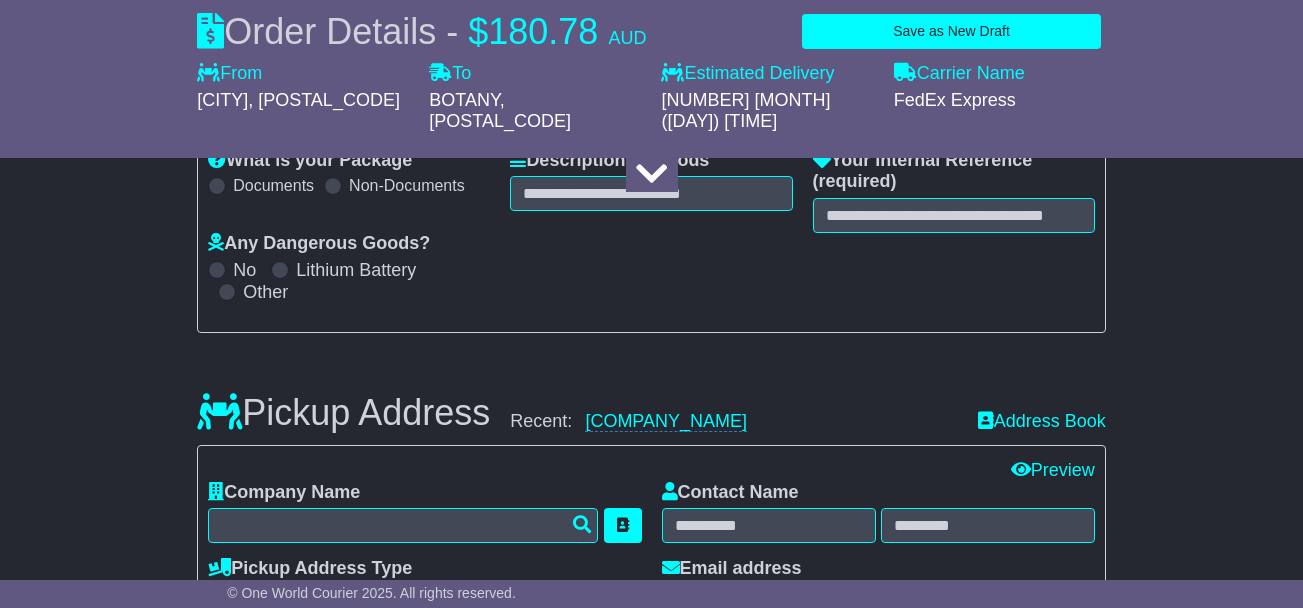 click at bounding box center (651, 174) 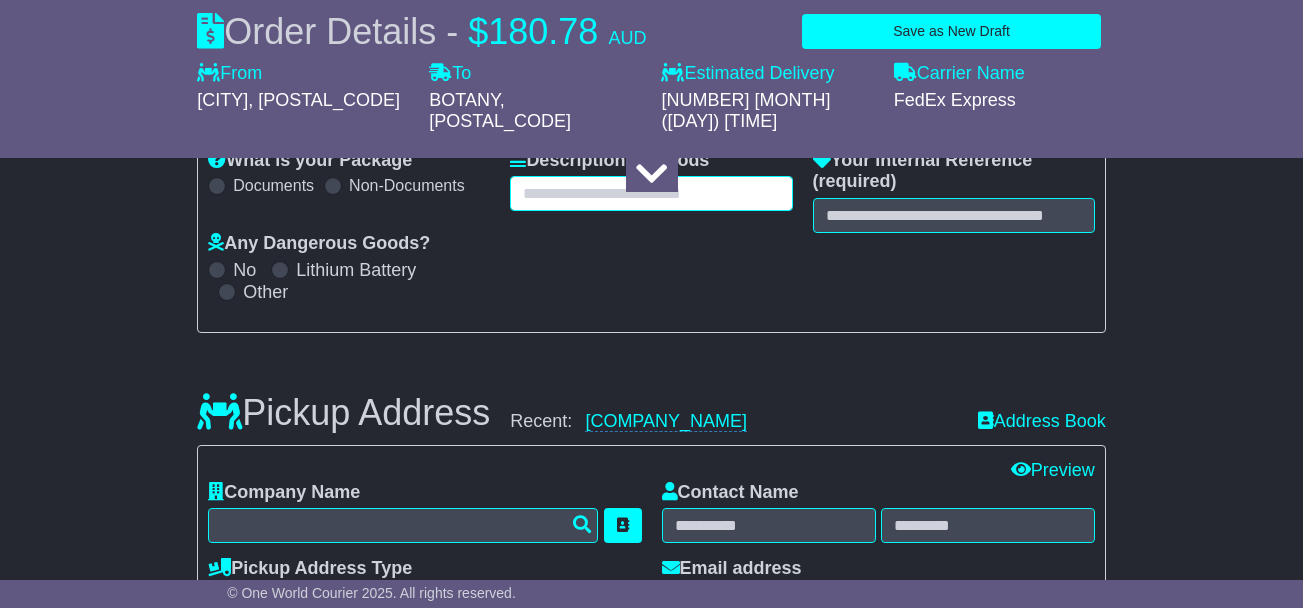 click at bounding box center (651, 193) 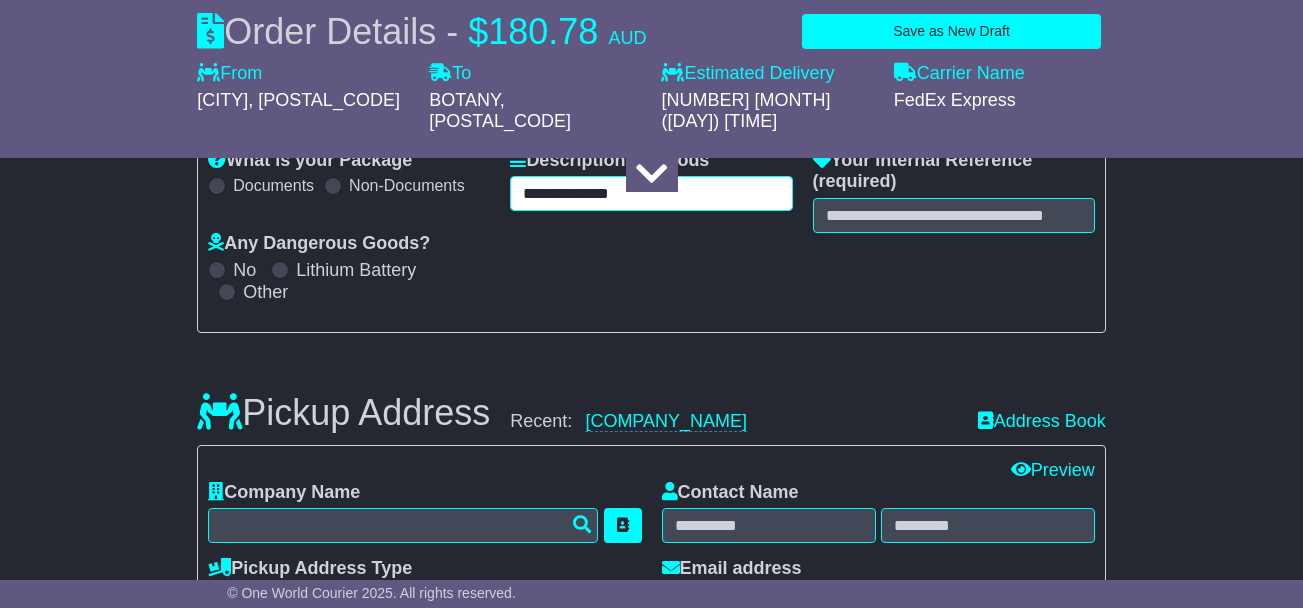 type on "**********" 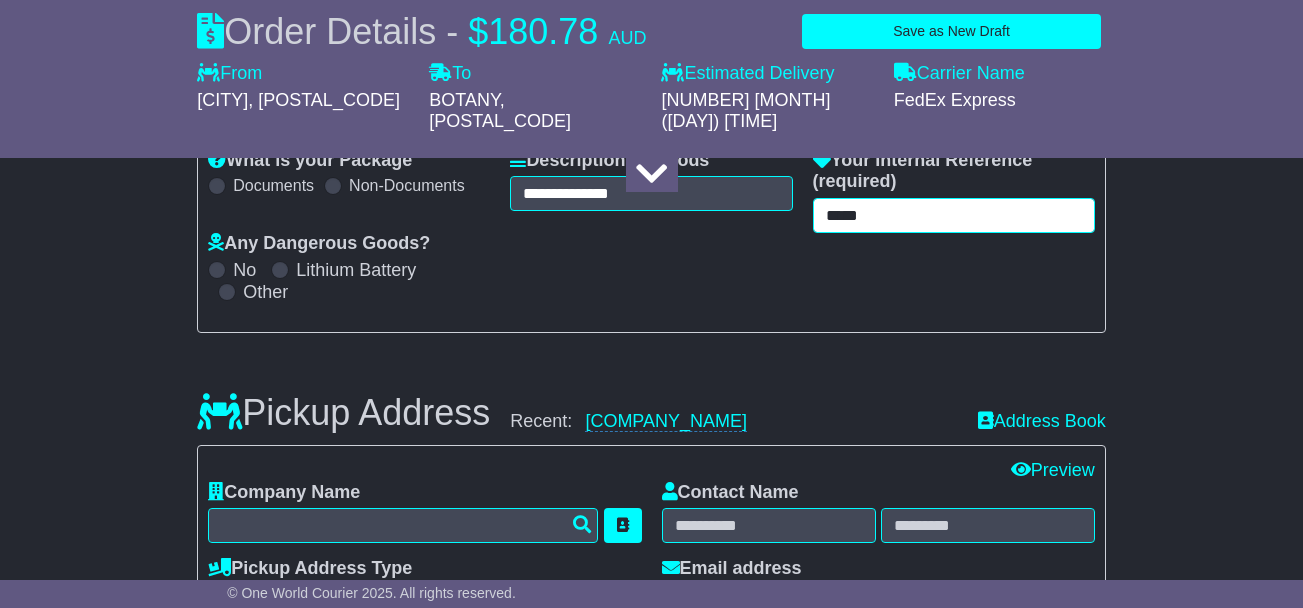 type on "*****" 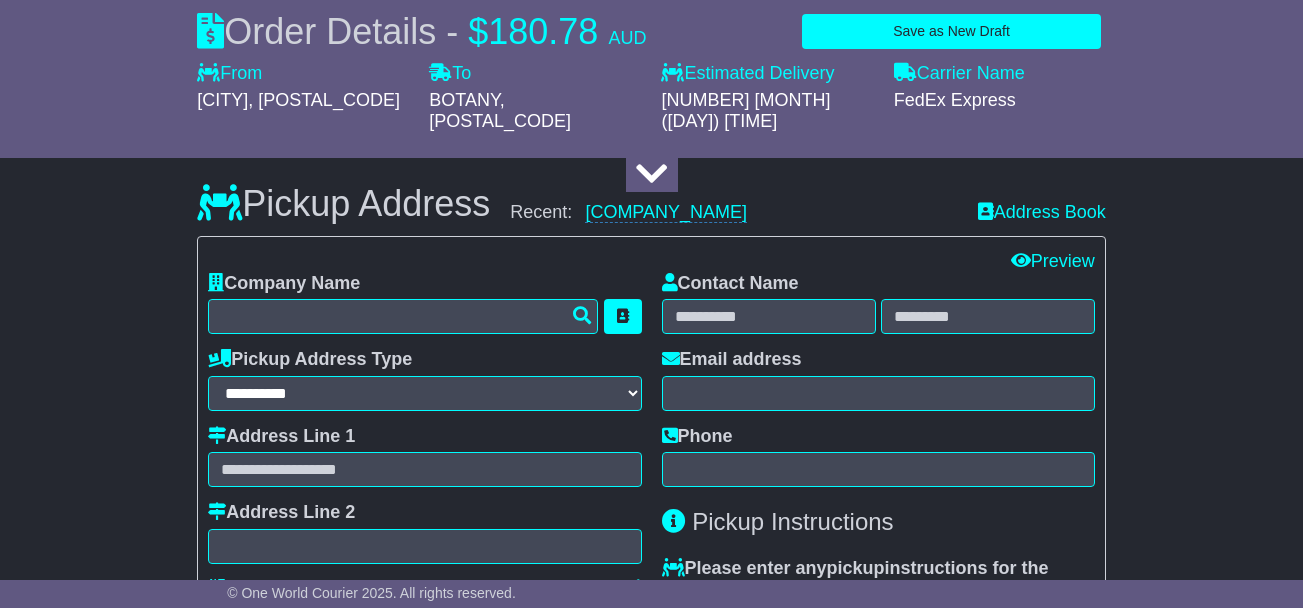 scroll, scrollTop: 624, scrollLeft: 0, axis: vertical 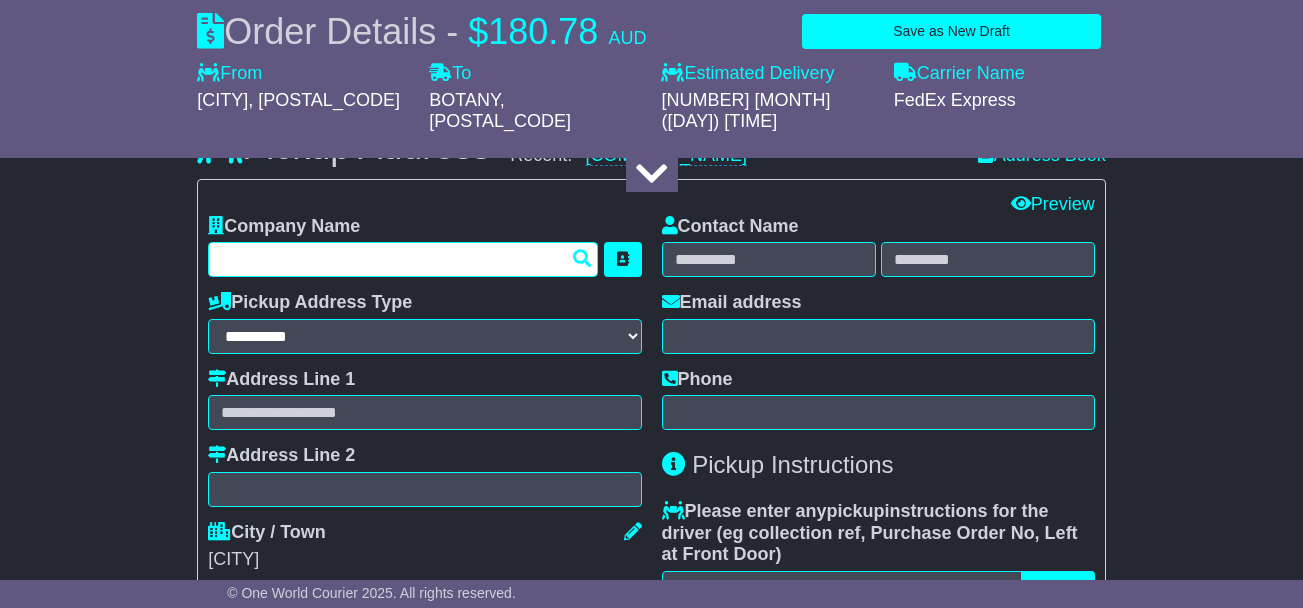 click at bounding box center [403, 259] 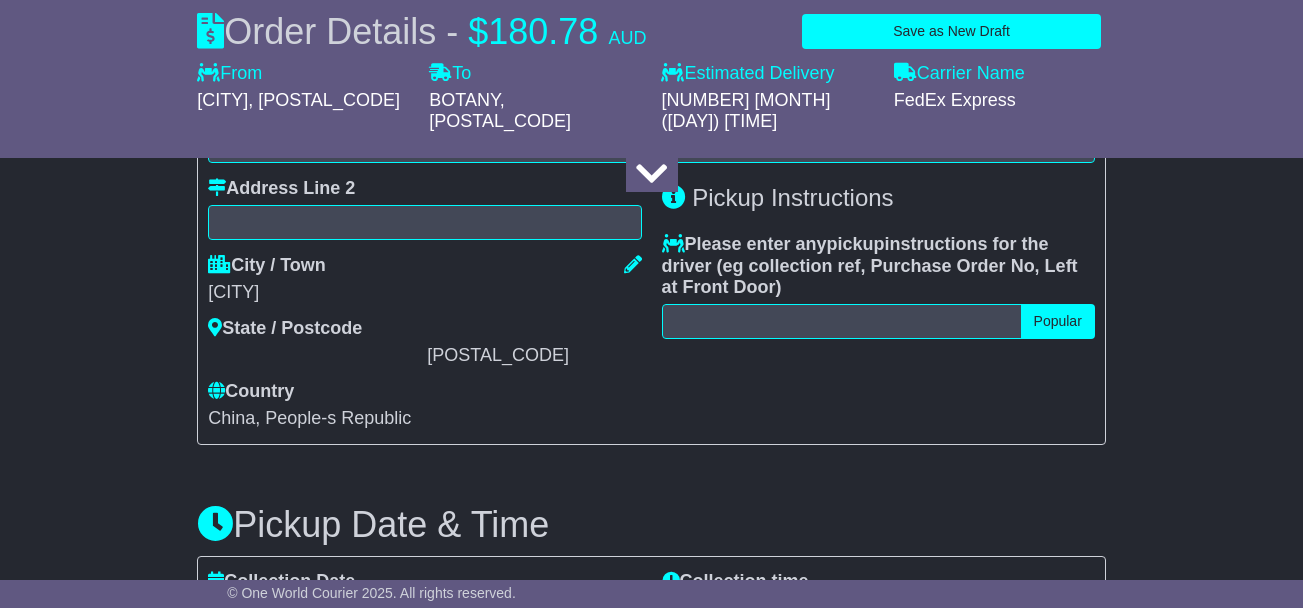 scroll, scrollTop: 358, scrollLeft: 0, axis: vertical 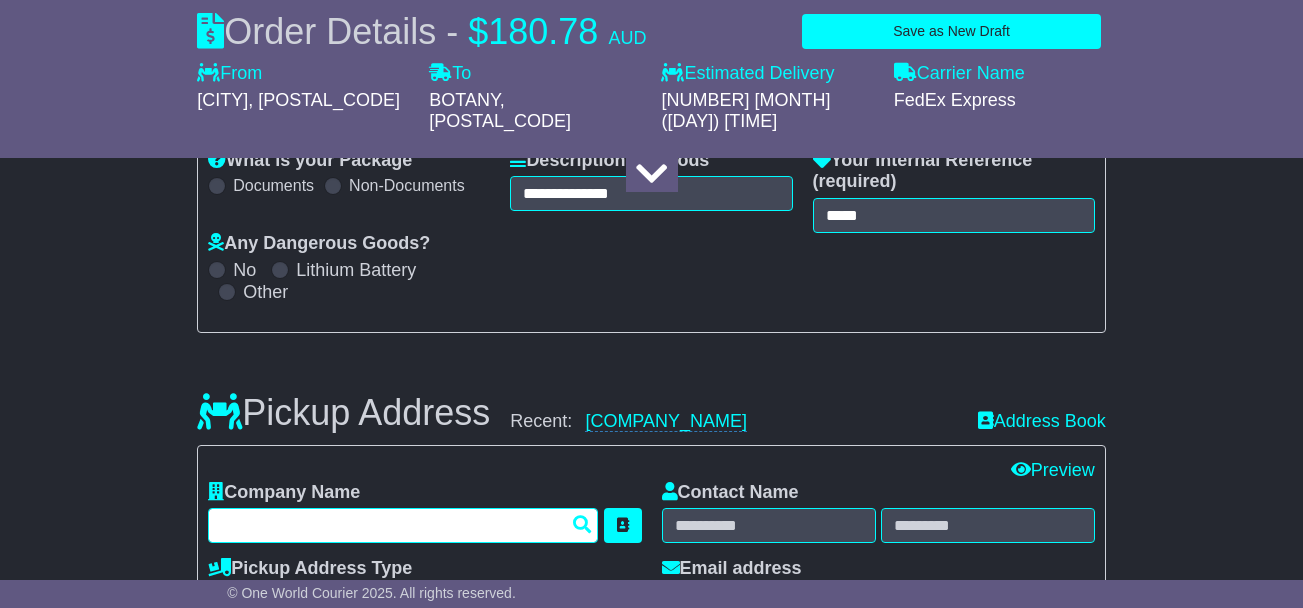 click at bounding box center [403, 525] 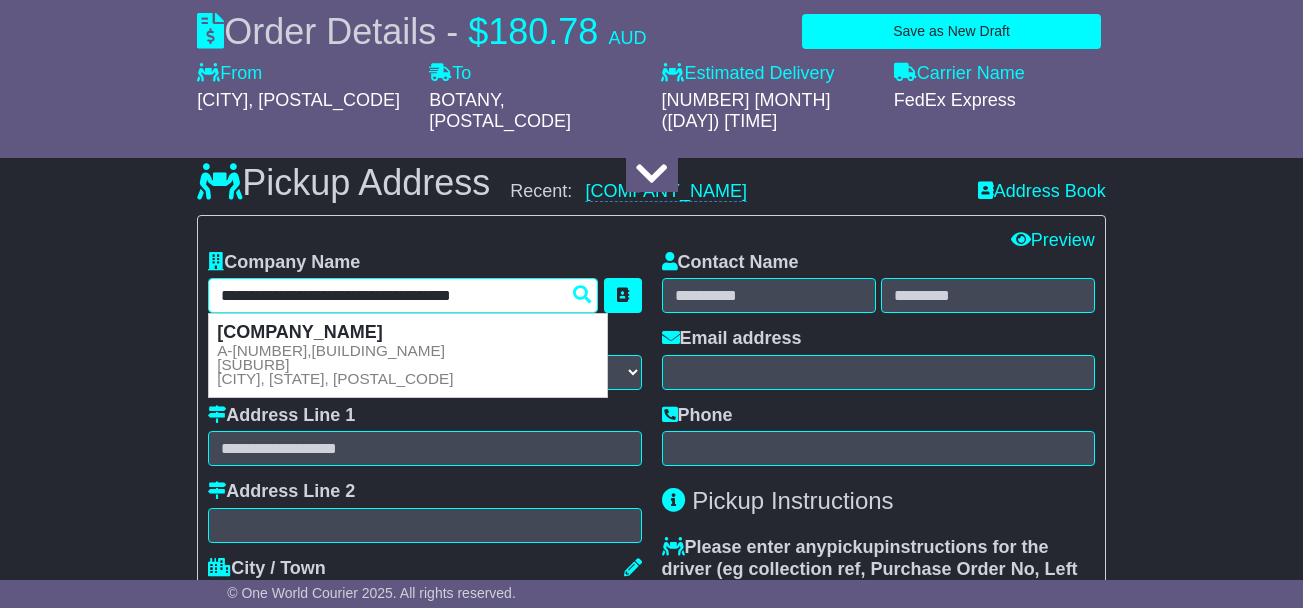 scroll, scrollTop: 624, scrollLeft: 0, axis: vertical 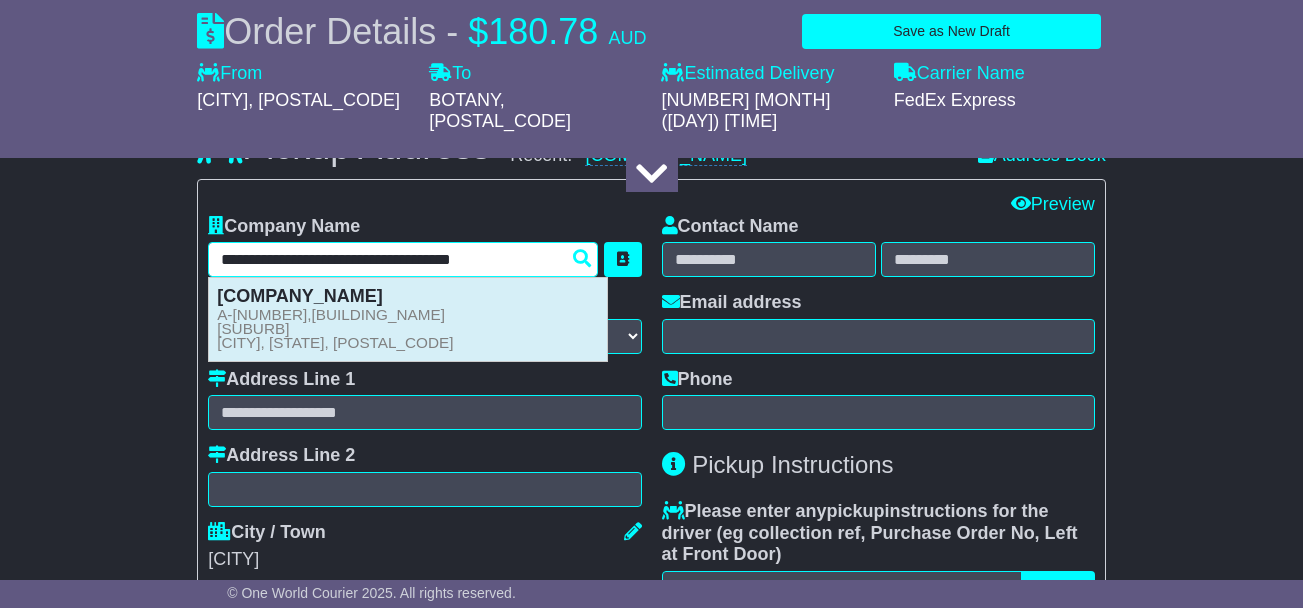 click on "A-701,Lecheng building Qiaoxi   SHIJIAZHUANG, null, 050000" at bounding box center (335, 329) 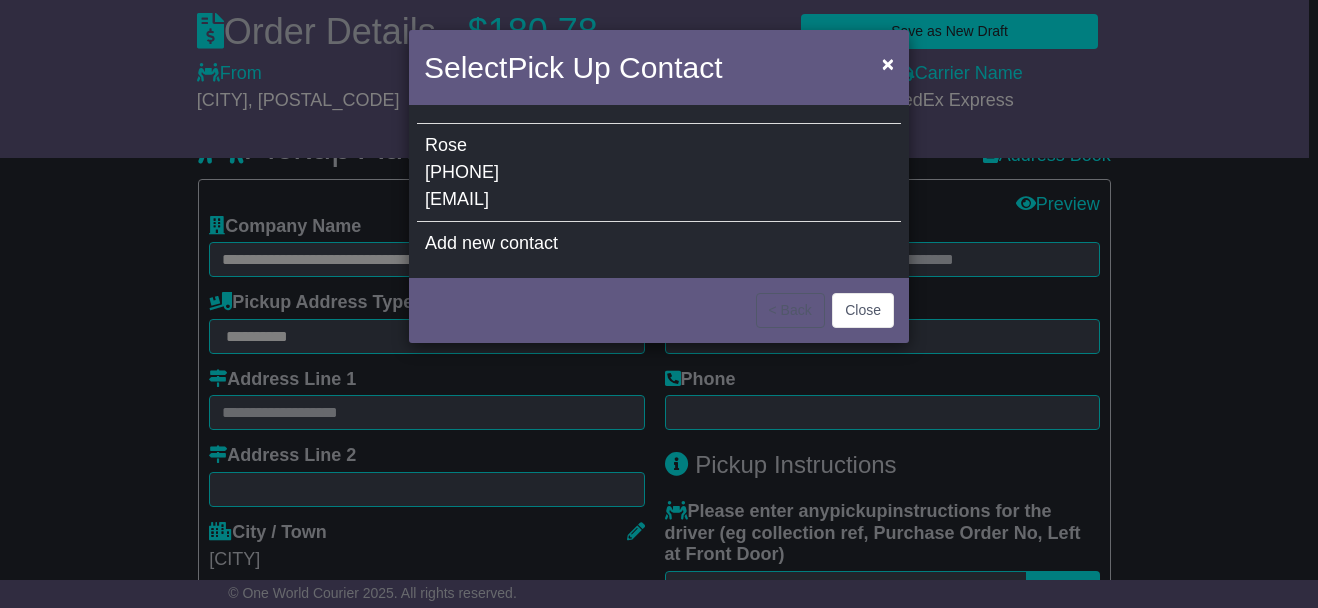 click on "[EMAIL]" at bounding box center (457, 199) 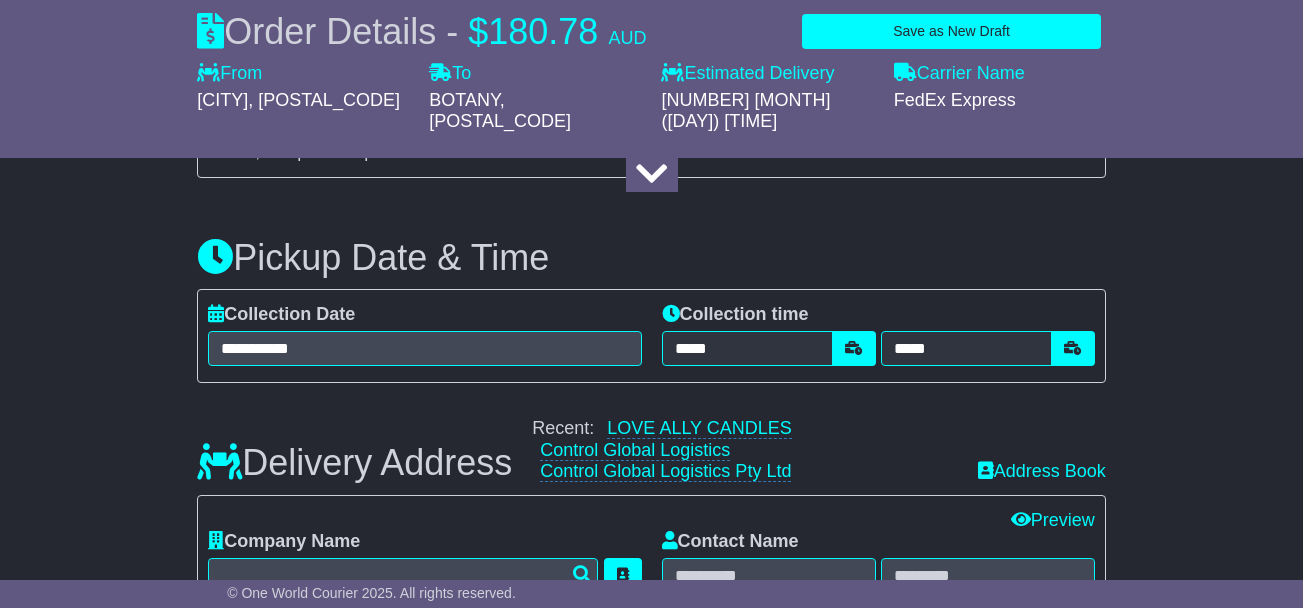 scroll, scrollTop: 1424, scrollLeft: 0, axis: vertical 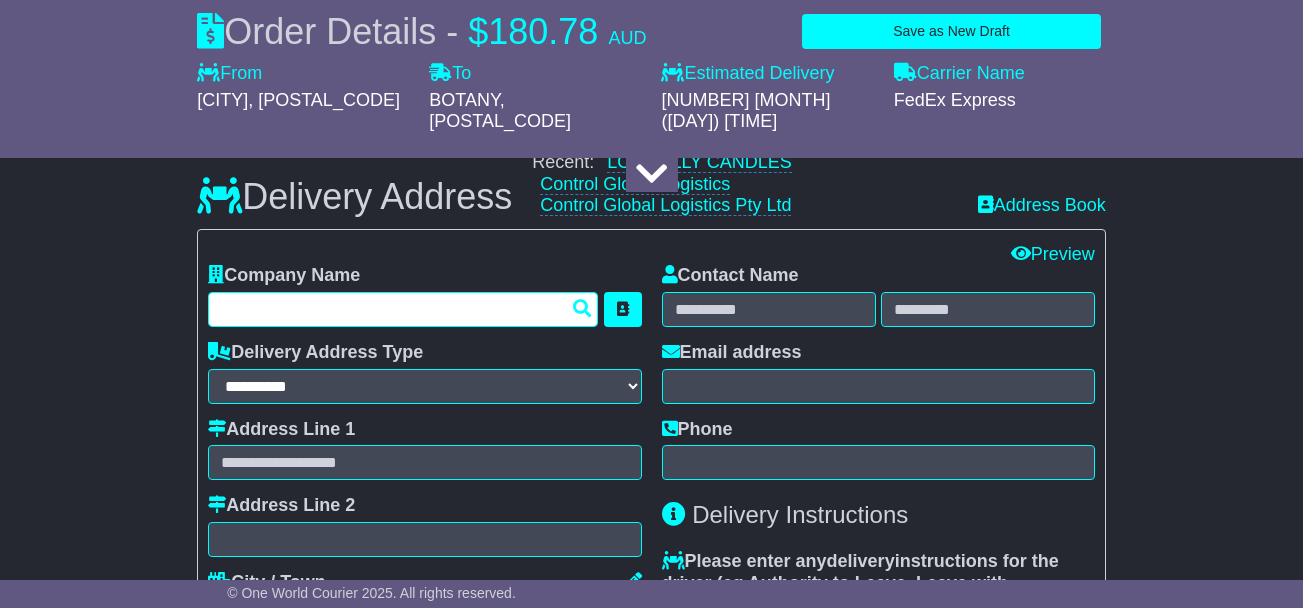 click at bounding box center (403, 309) 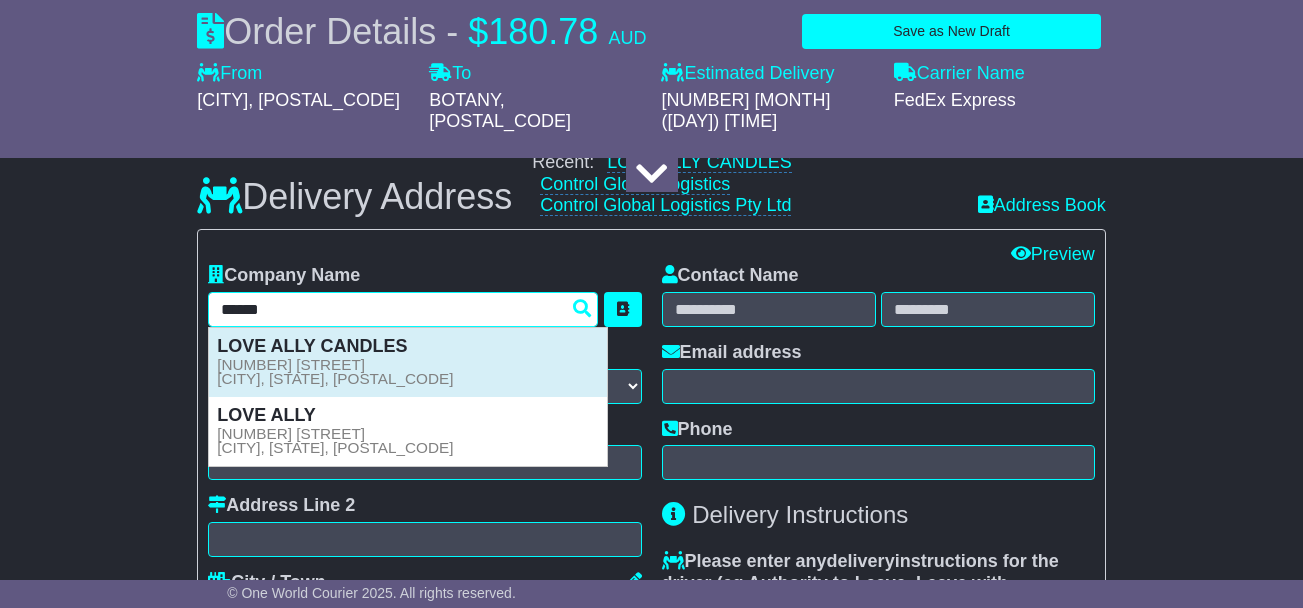 click on "2 MCFALL STREET   BOTANY, NSW, 2019" at bounding box center (335, 372) 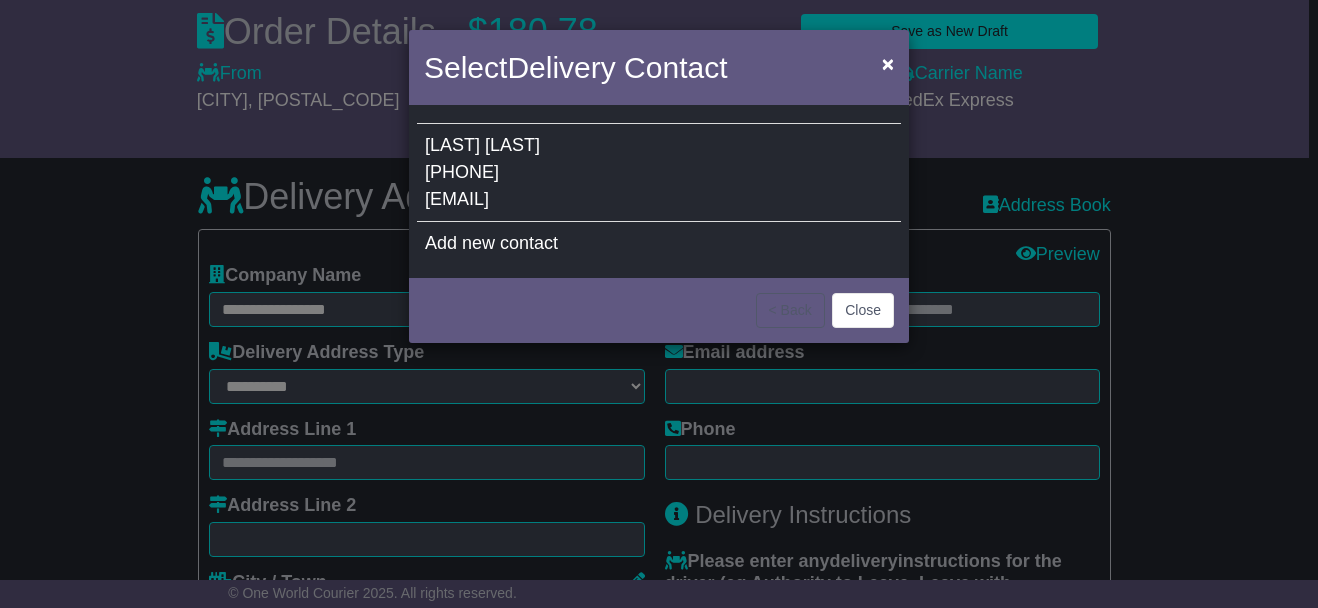 click on "[PHONE]" at bounding box center (462, 172) 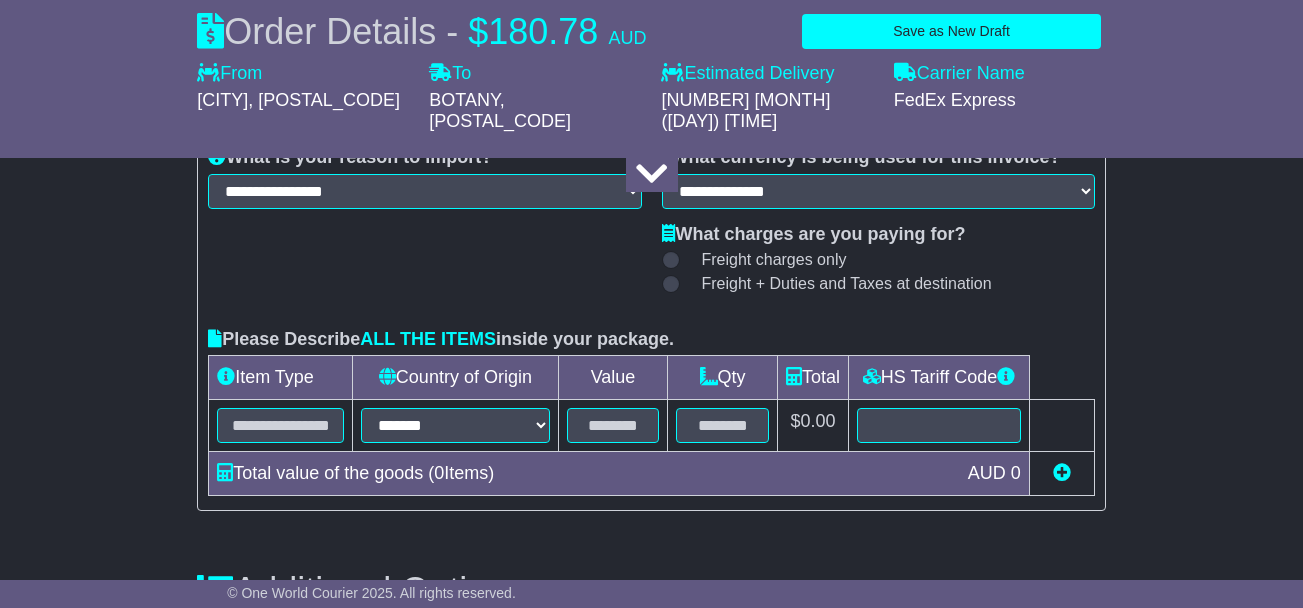 scroll, scrollTop: 2224, scrollLeft: 0, axis: vertical 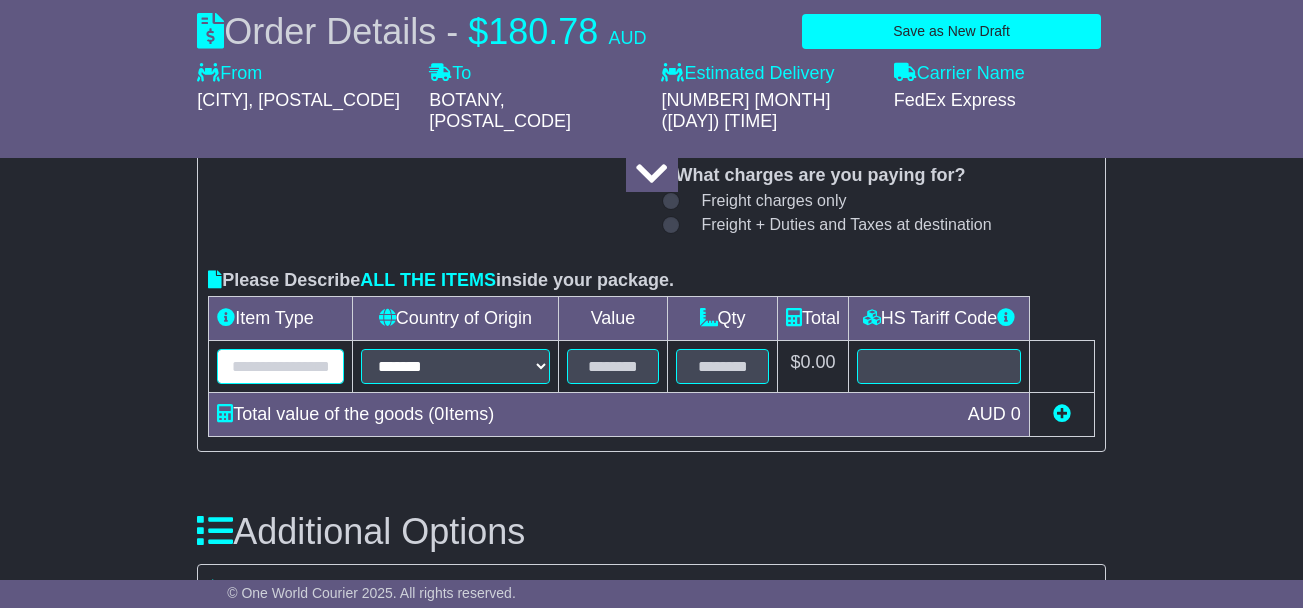 click at bounding box center [280, 366] 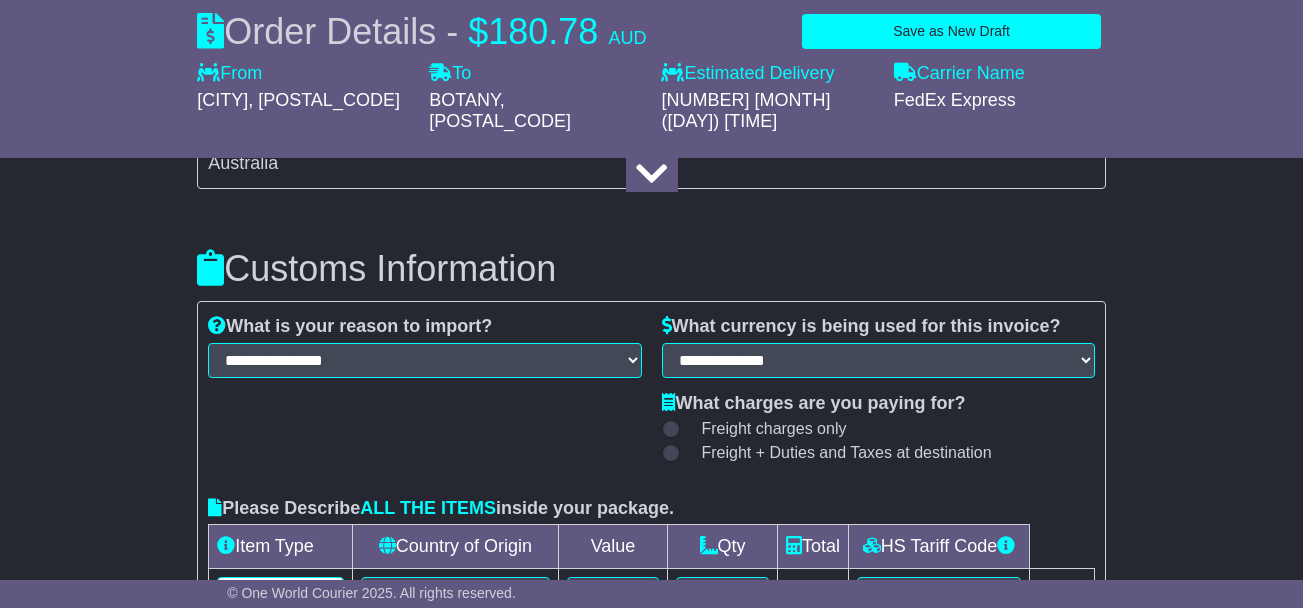 scroll, scrollTop: 1958, scrollLeft: 0, axis: vertical 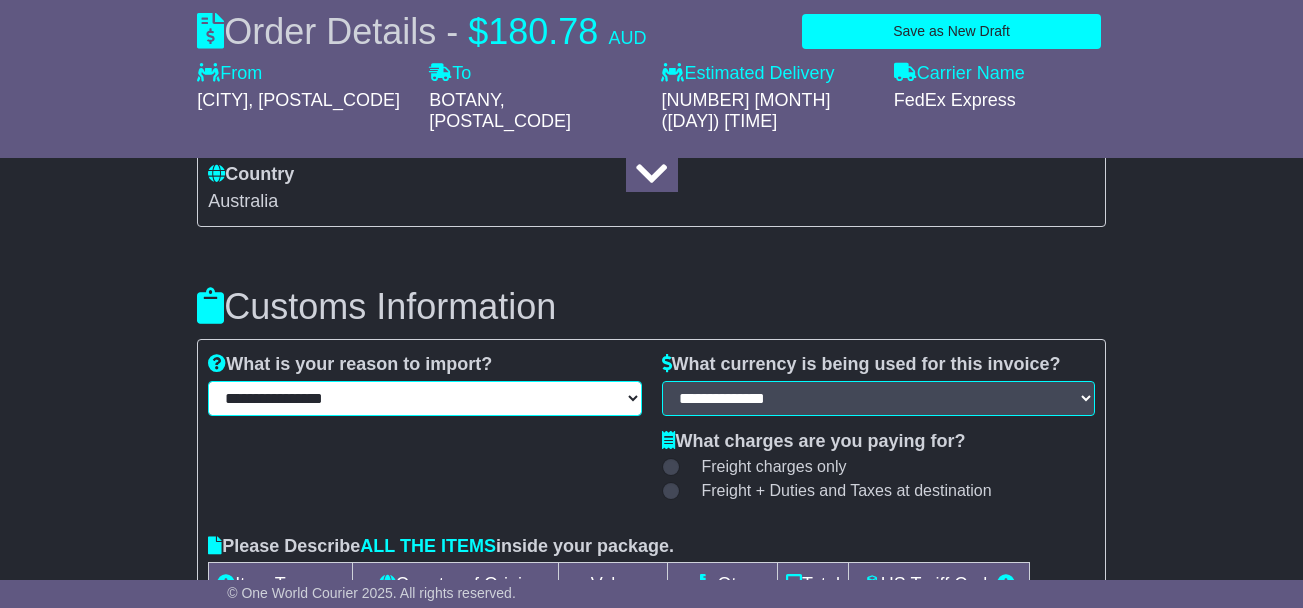 click on "**********" at bounding box center [424, 398] 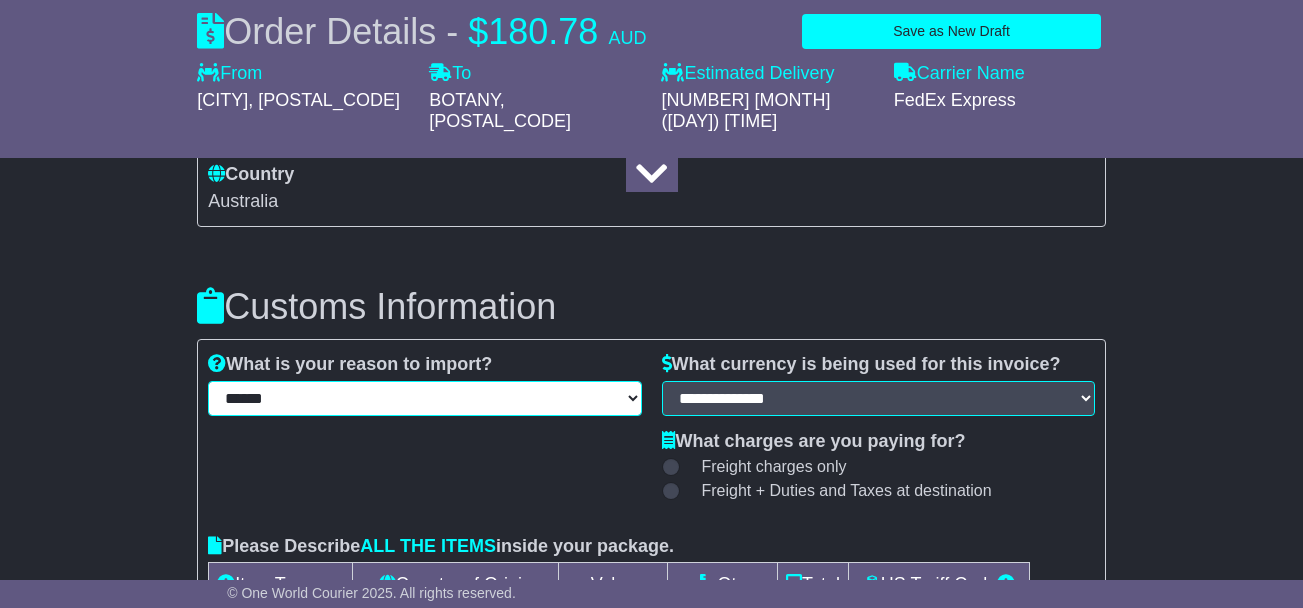 click on "**********" at bounding box center [424, 398] 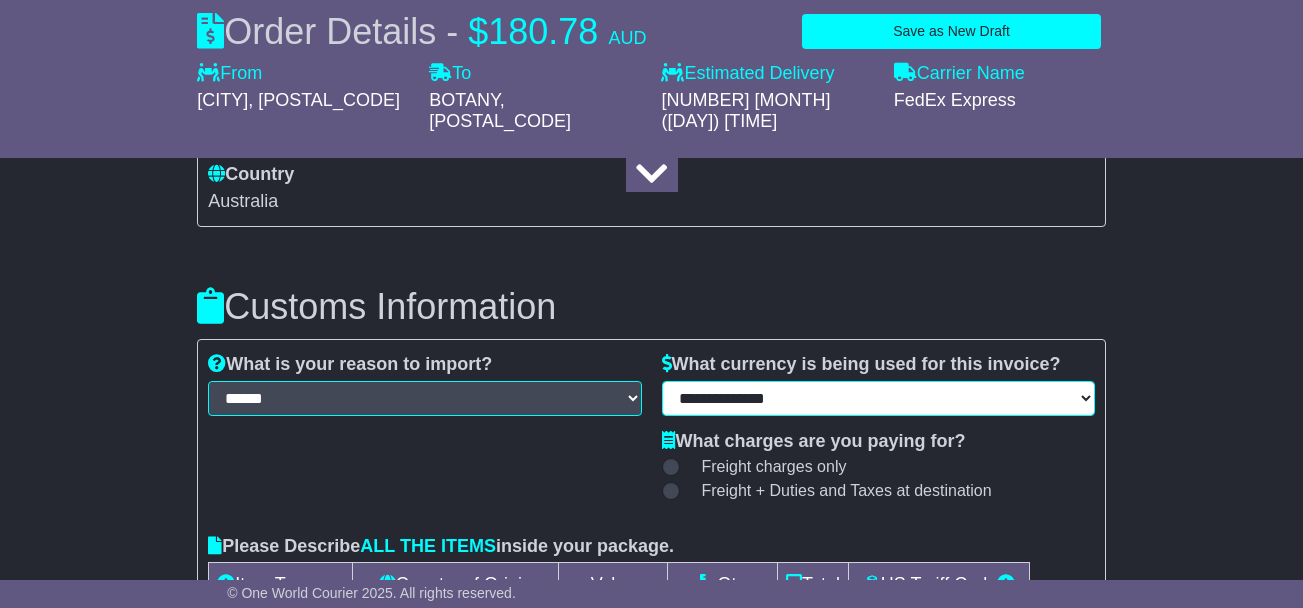 click on "**********" at bounding box center [878, 398] 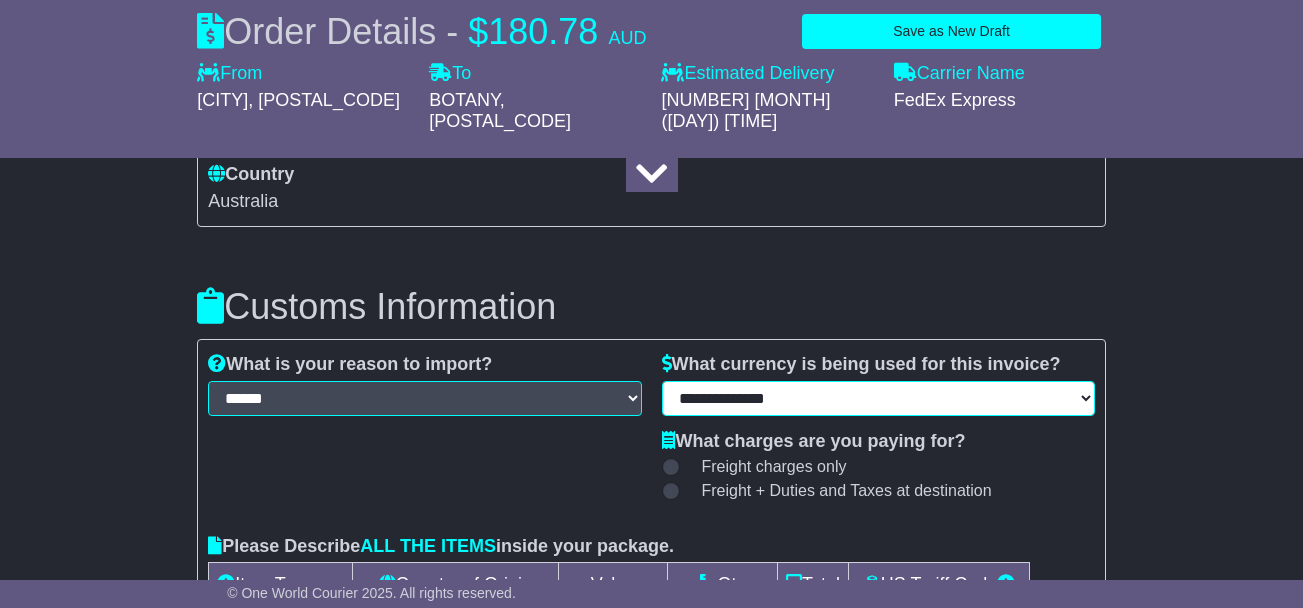 select on "***" 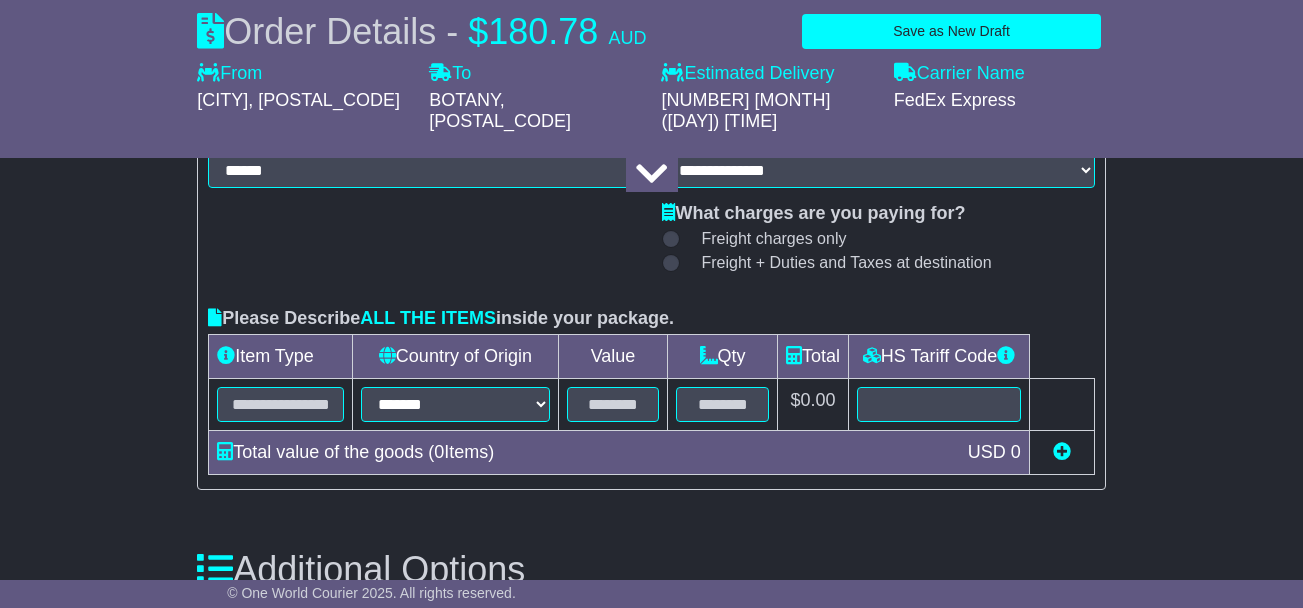 scroll, scrollTop: 2224, scrollLeft: 0, axis: vertical 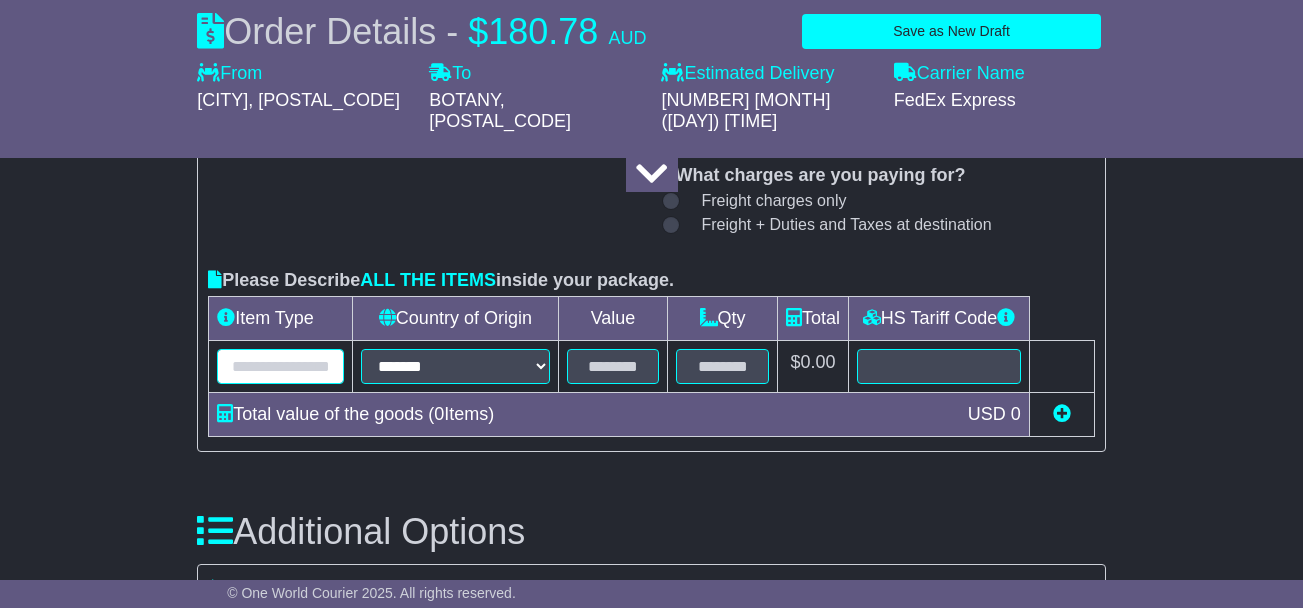 click at bounding box center [280, 366] 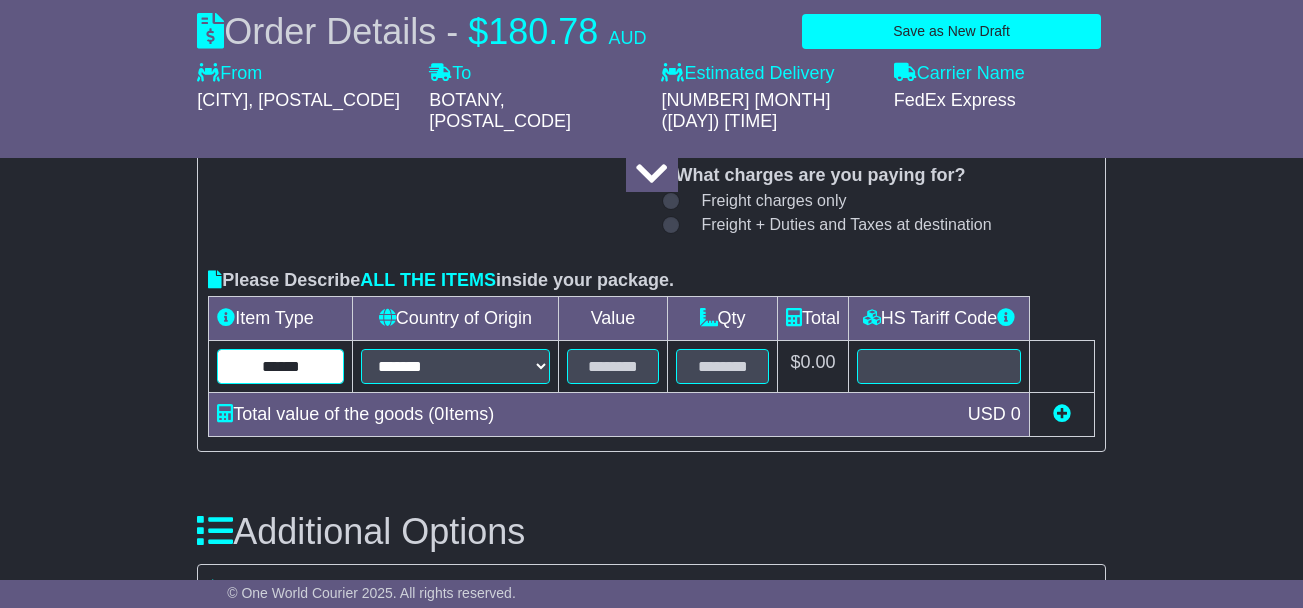 type on "******" 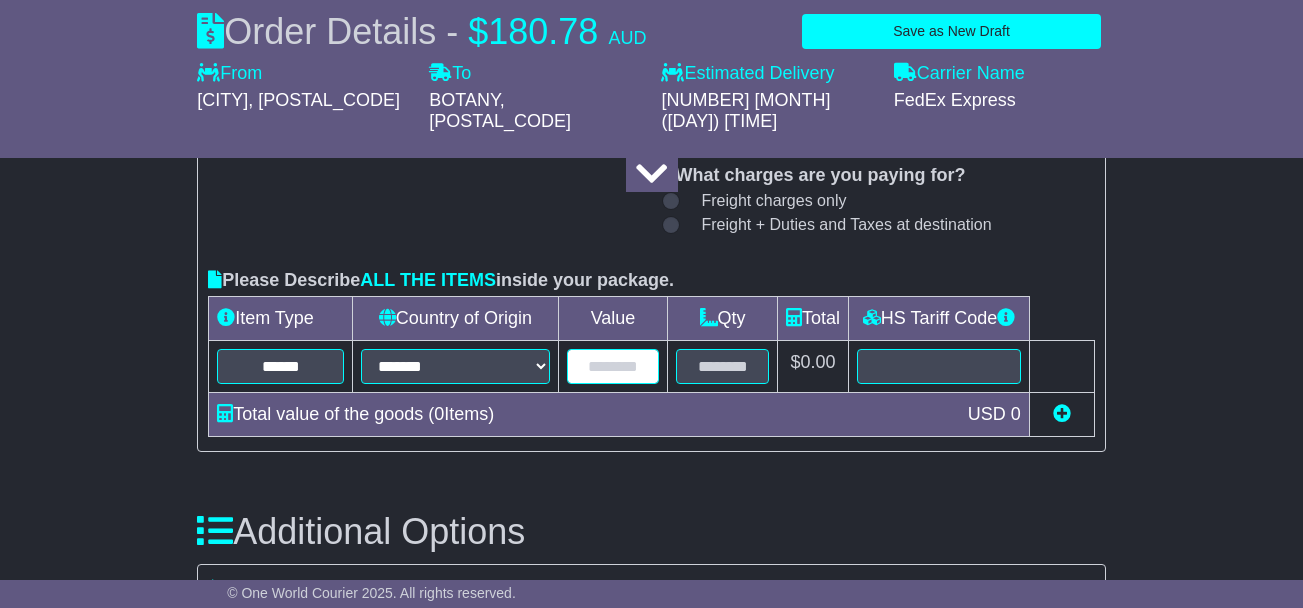 click at bounding box center (280, 366) 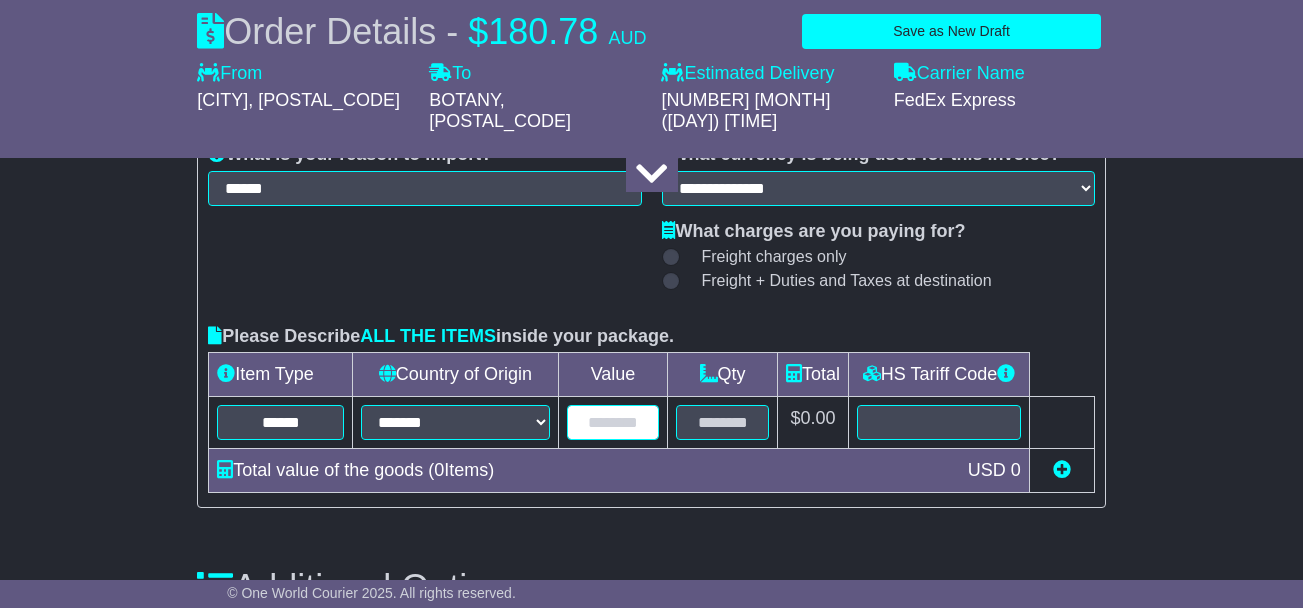 scroll, scrollTop: 2224, scrollLeft: 0, axis: vertical 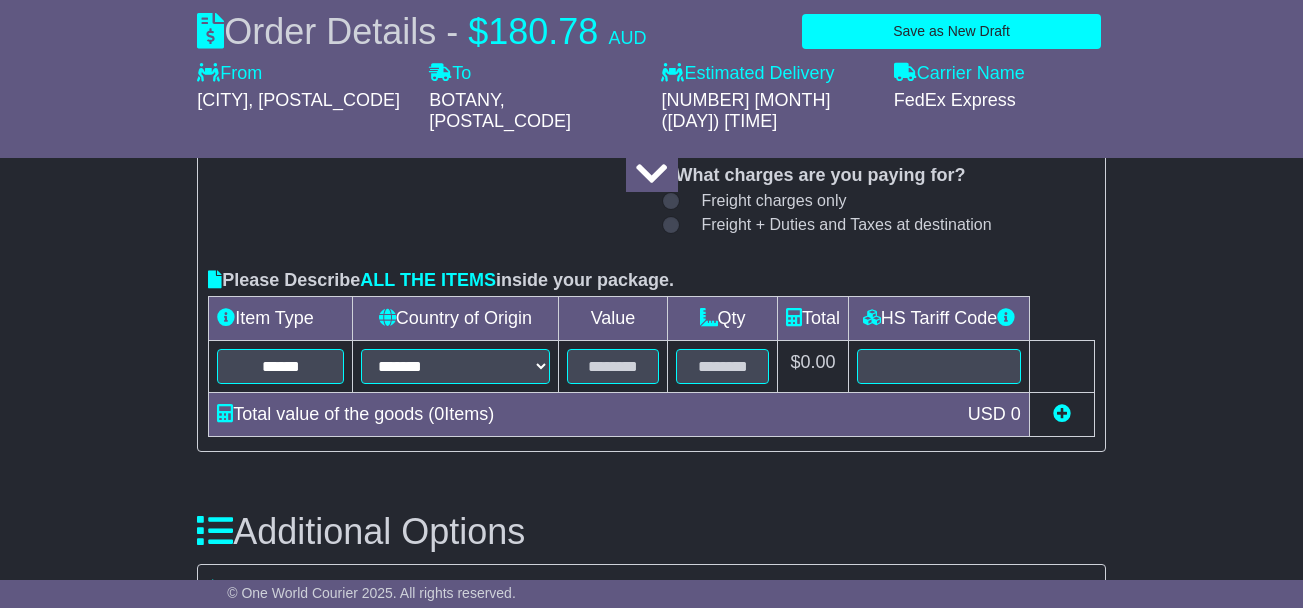 click at bounding box center [226, 317] 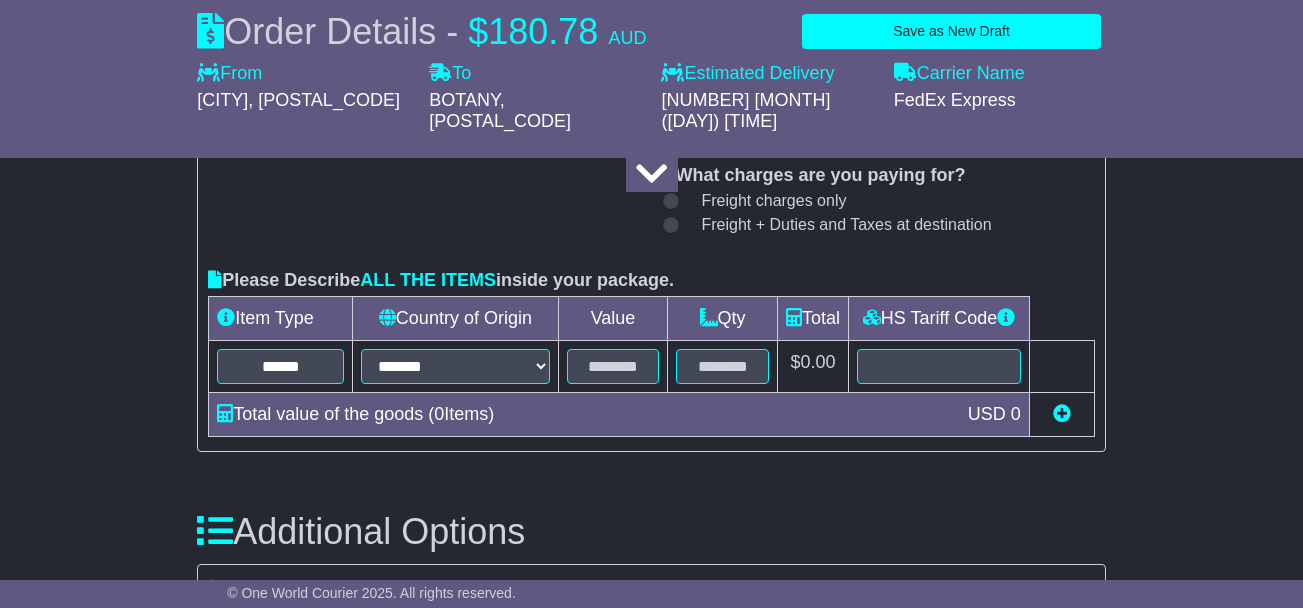 click at bounding box center (226, 317) 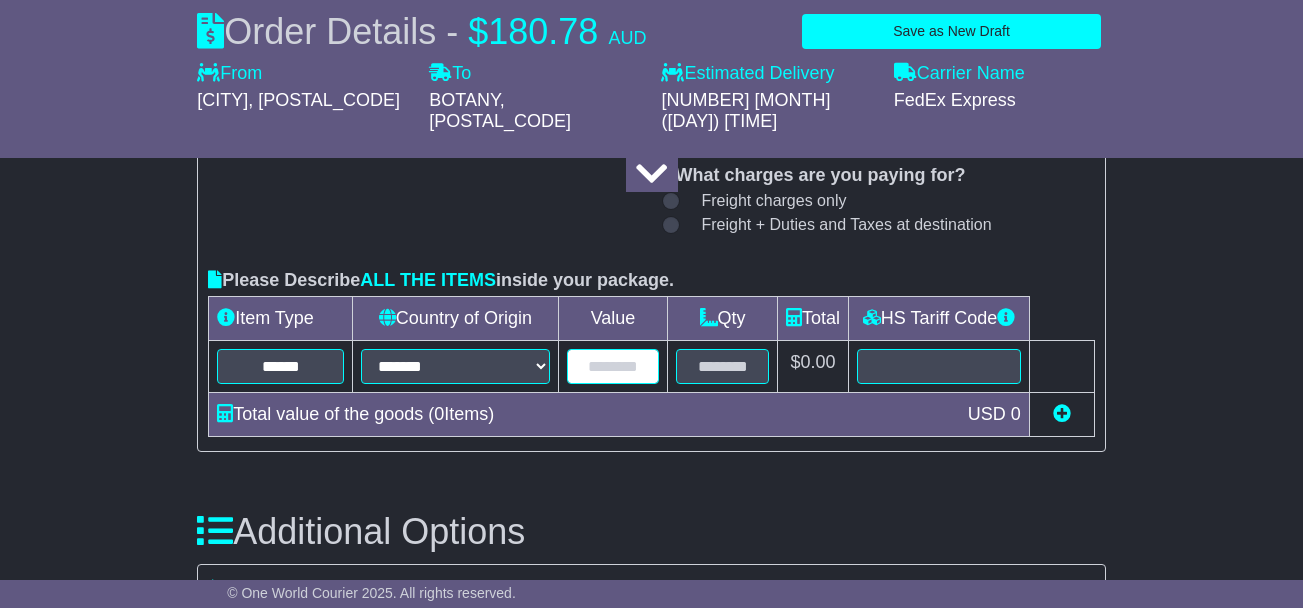 click at bounding box center [280, 366] 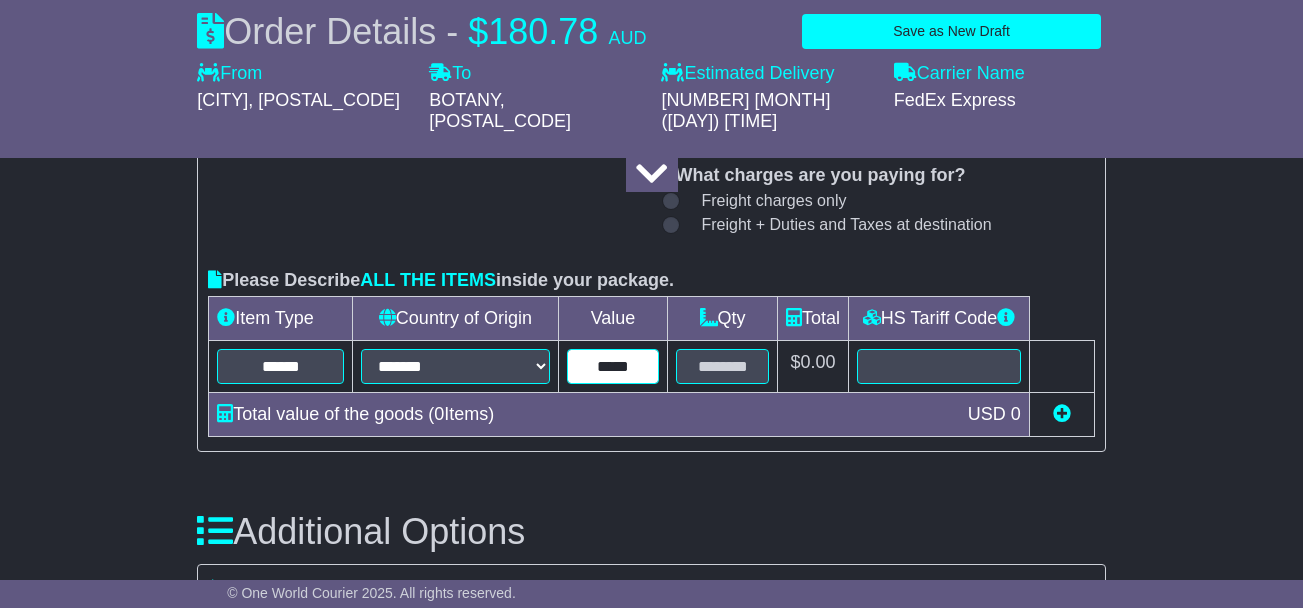 type on "*****" 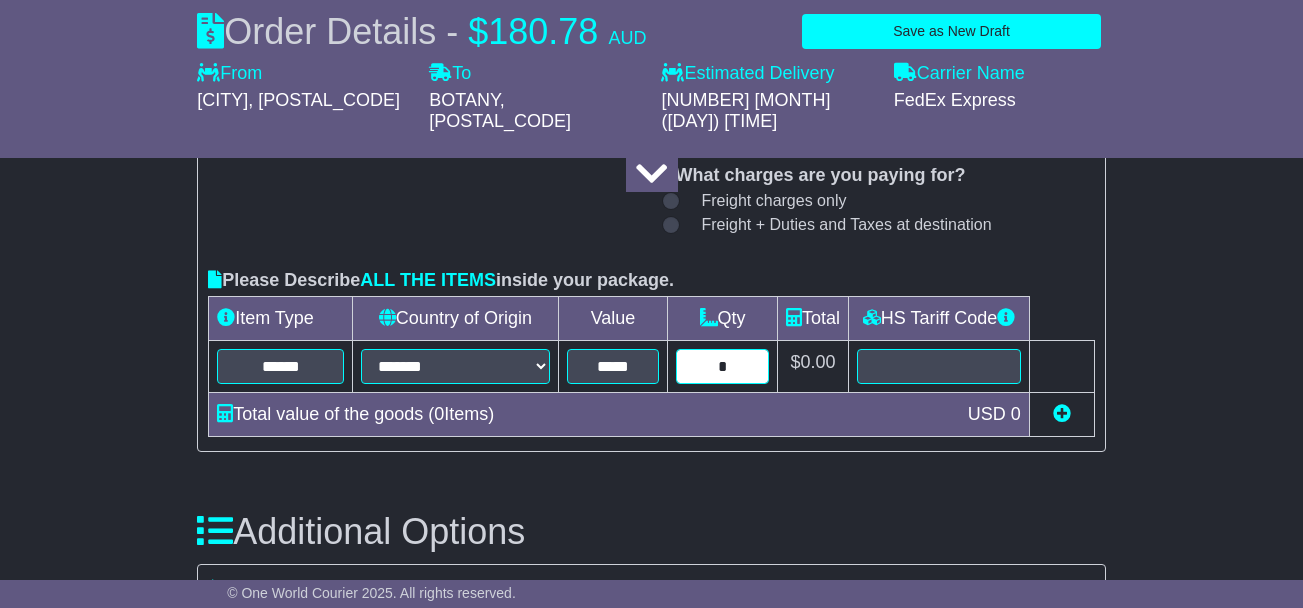 type on "*" 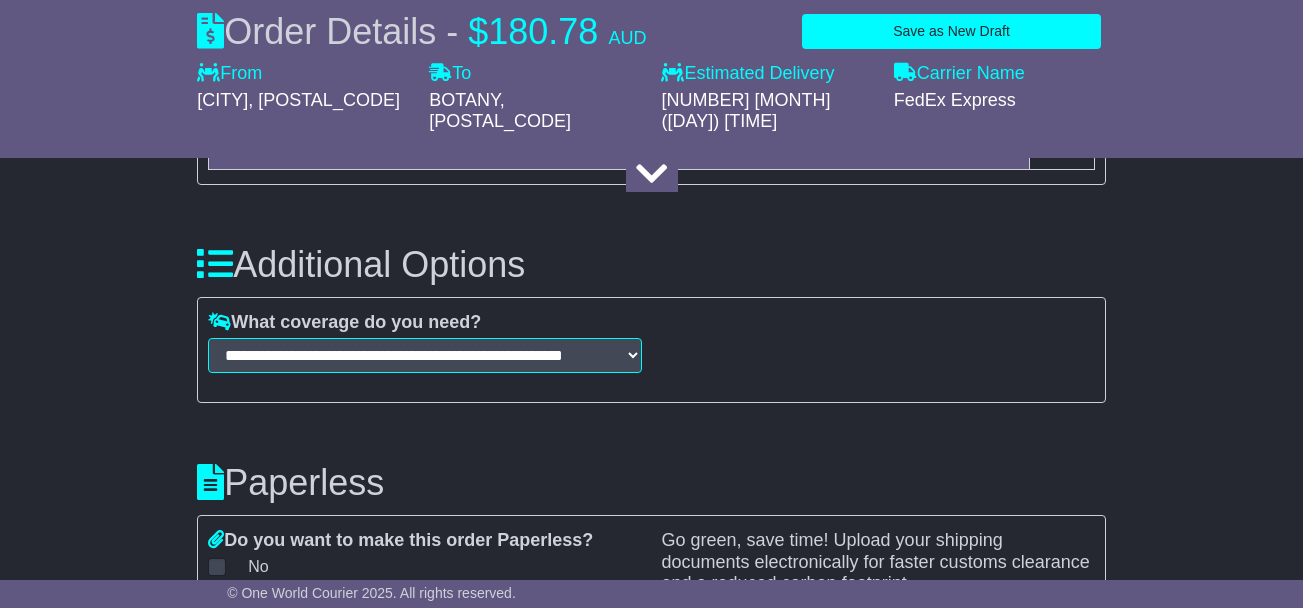 scroll, scrollTop: 2758, scrollLeft: 0, axis: vertical 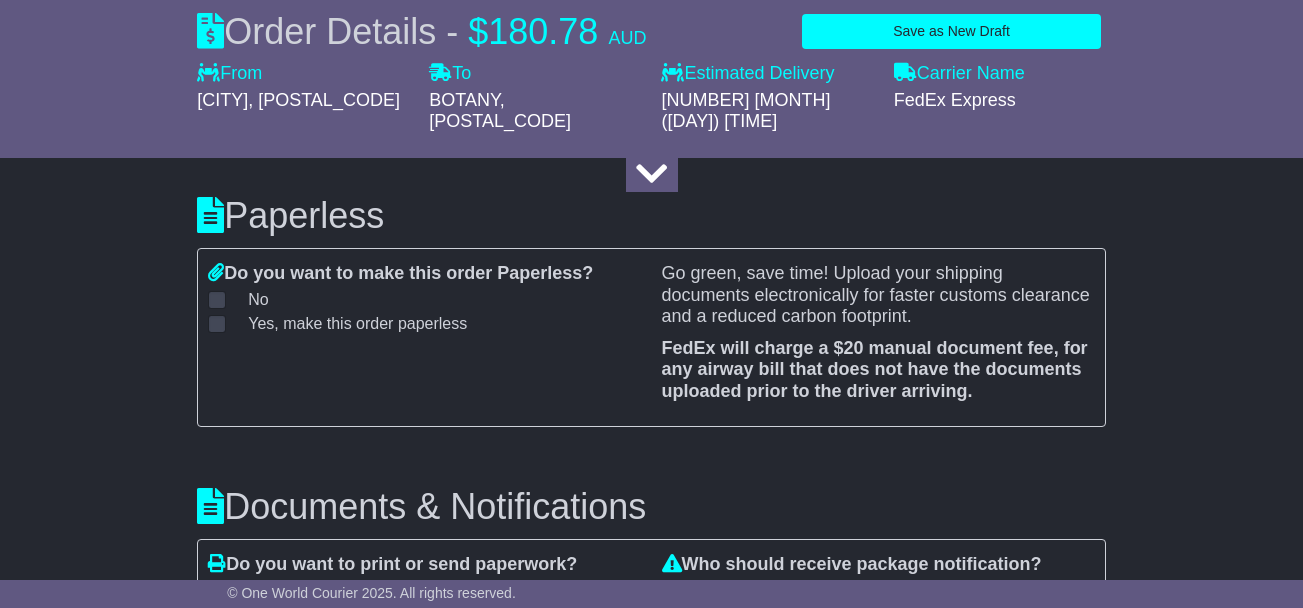 click on "Yes, make this order paperless" at bounding box center (245, 299) 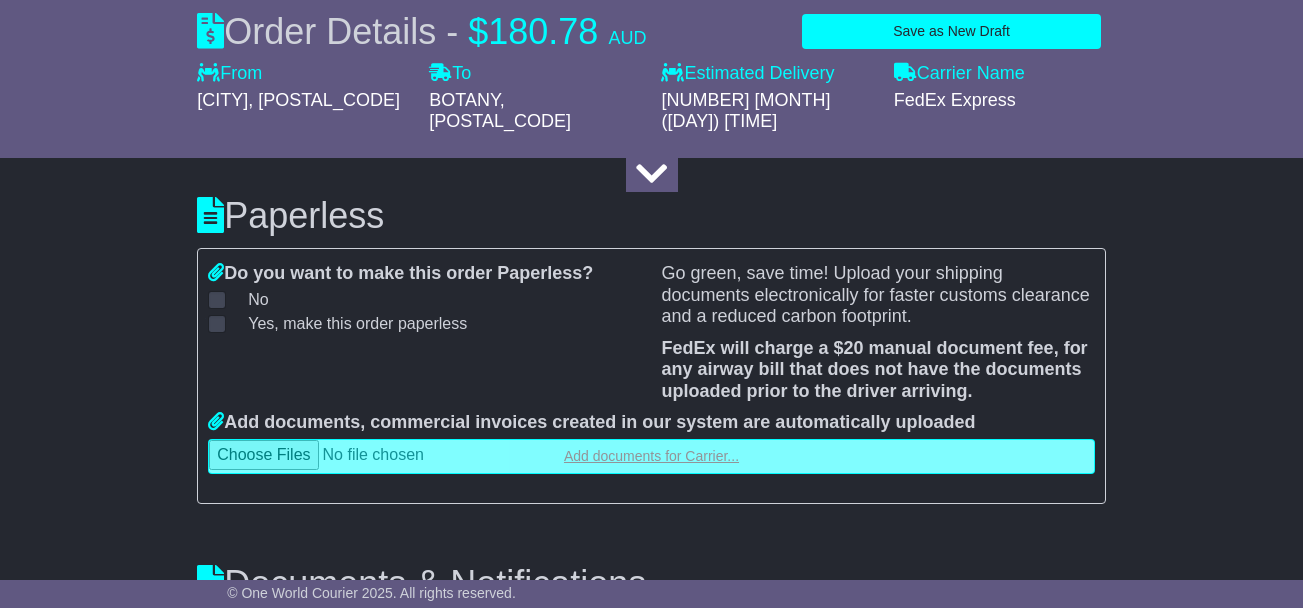 click at bounding box center [651, 456] 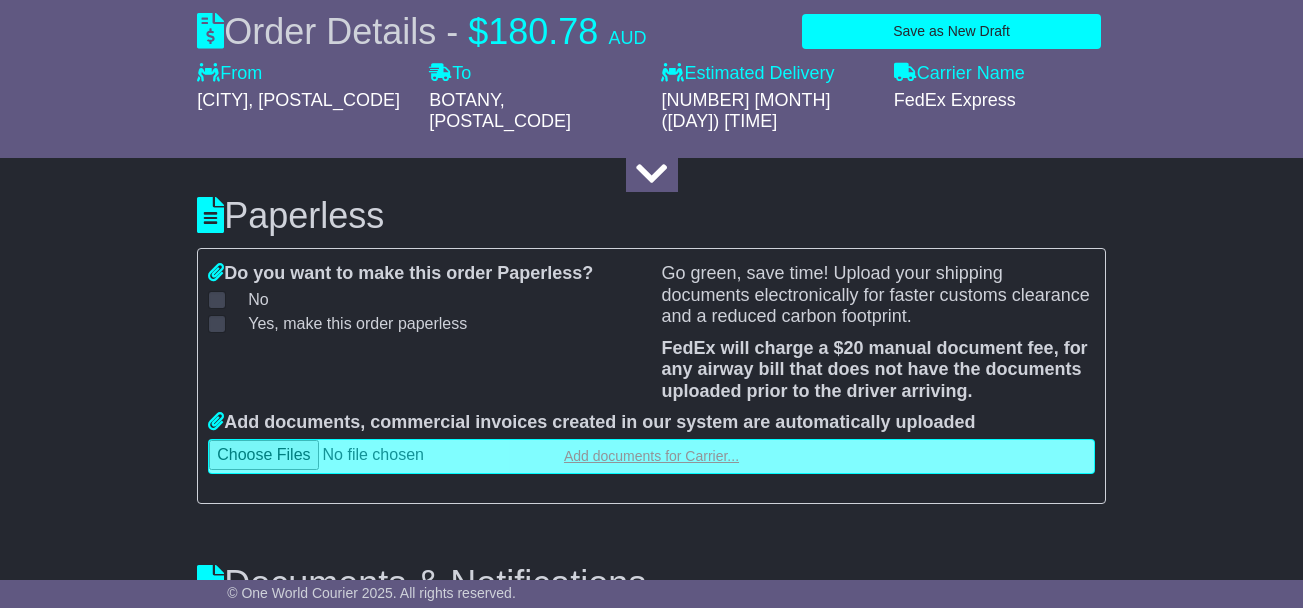 type on "**********" 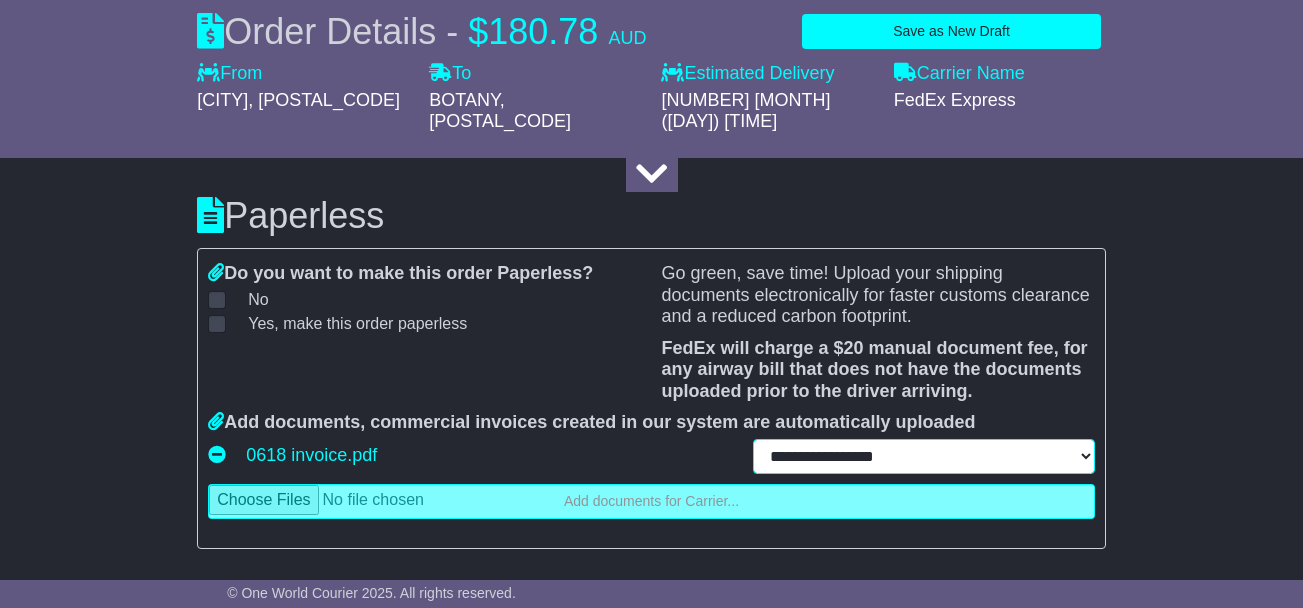 click on "**********" at bounding box center (924, 456) 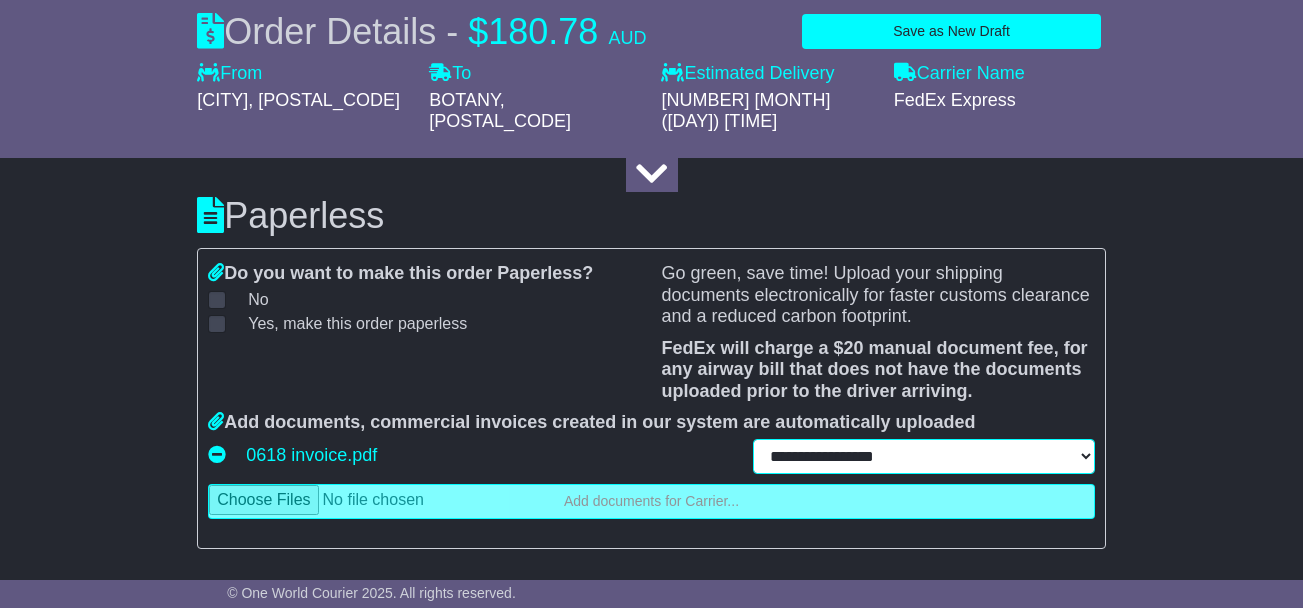 select on "**********" 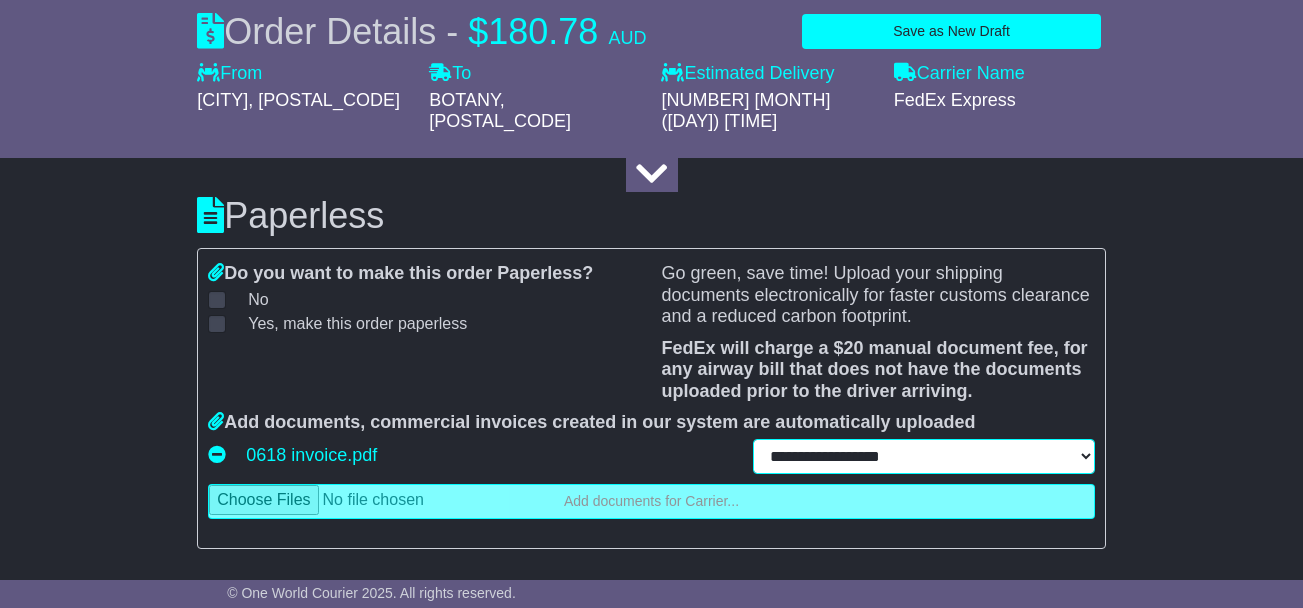 click on "**********" at bounding box center (924, 456) 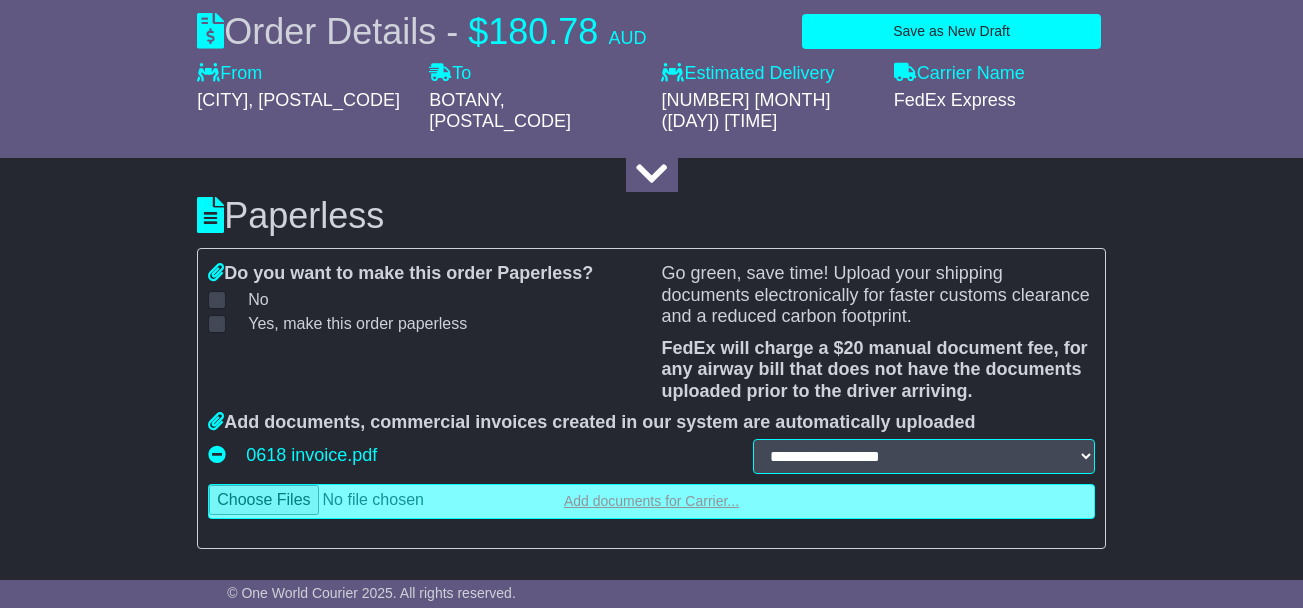 click at bounding box center (651, 501) 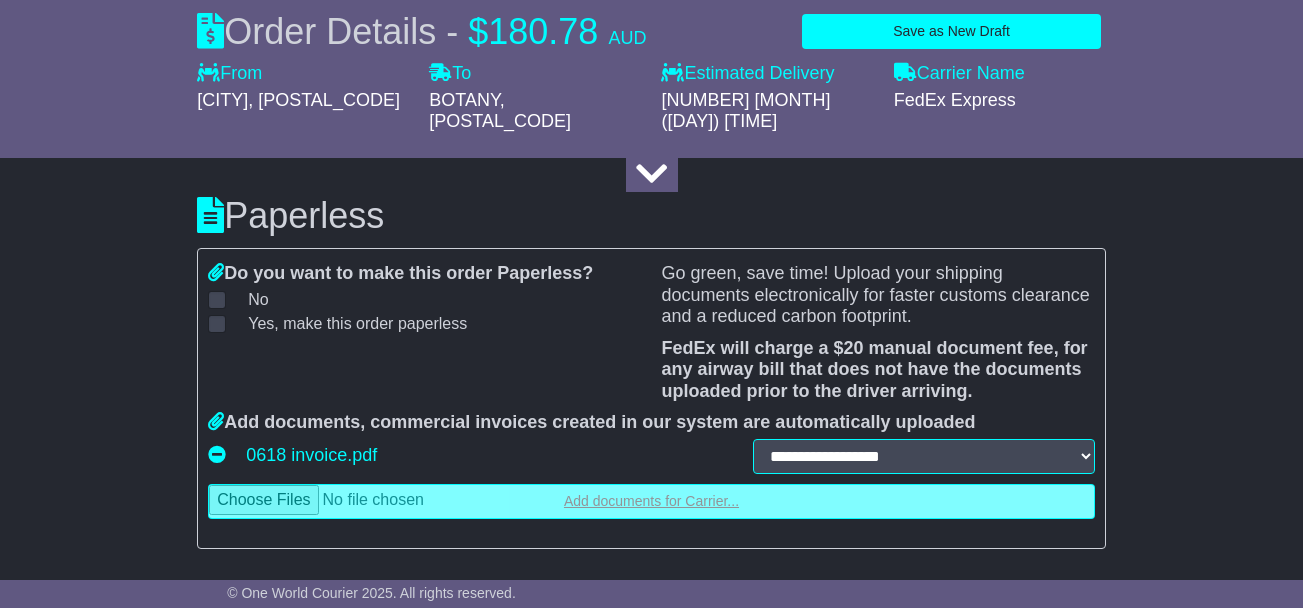 type on "**********" 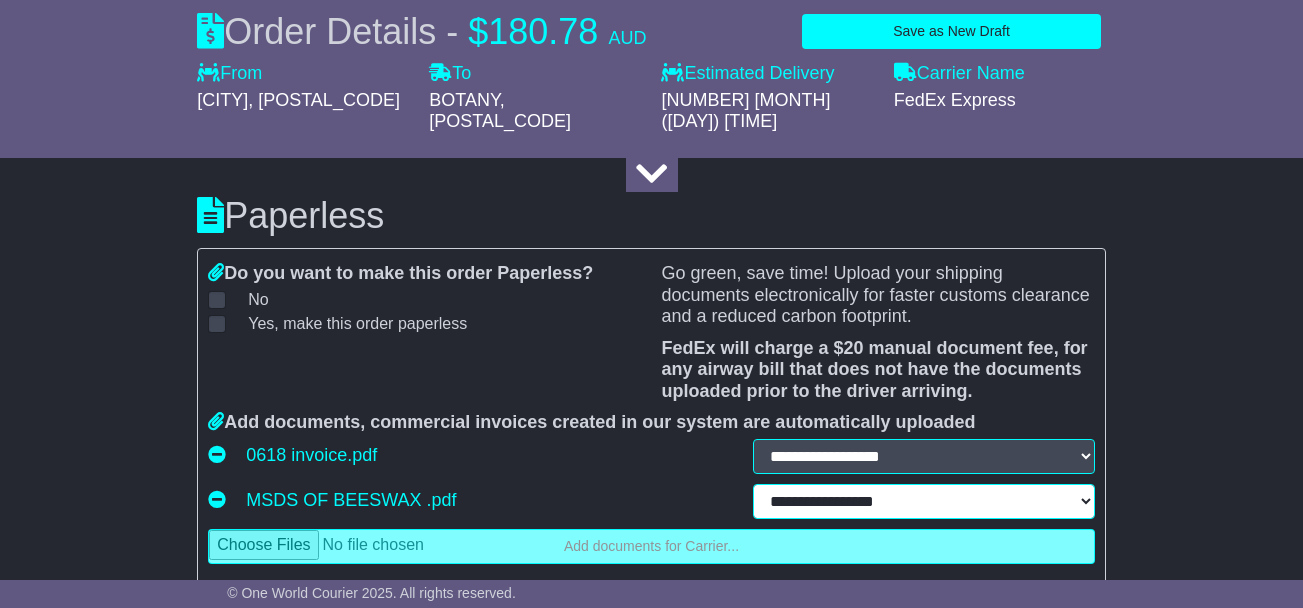 click on "**********" at bounding box center [924, 501] 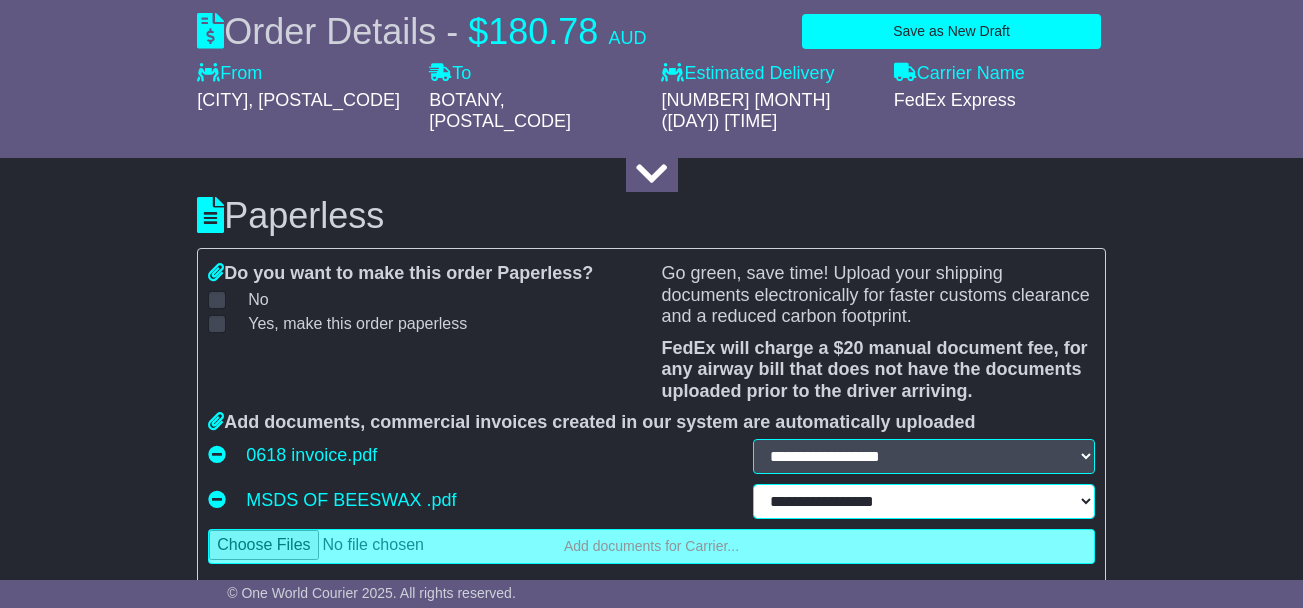 select on "**********" 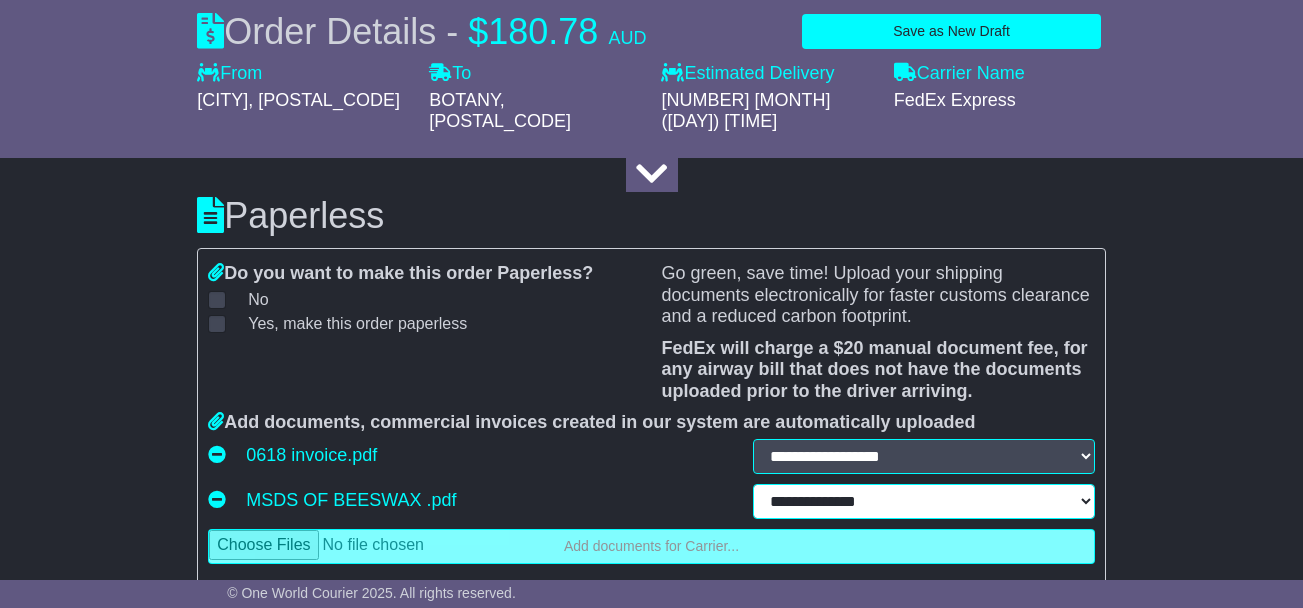 click on "**********" at bounding box center [924, 501] 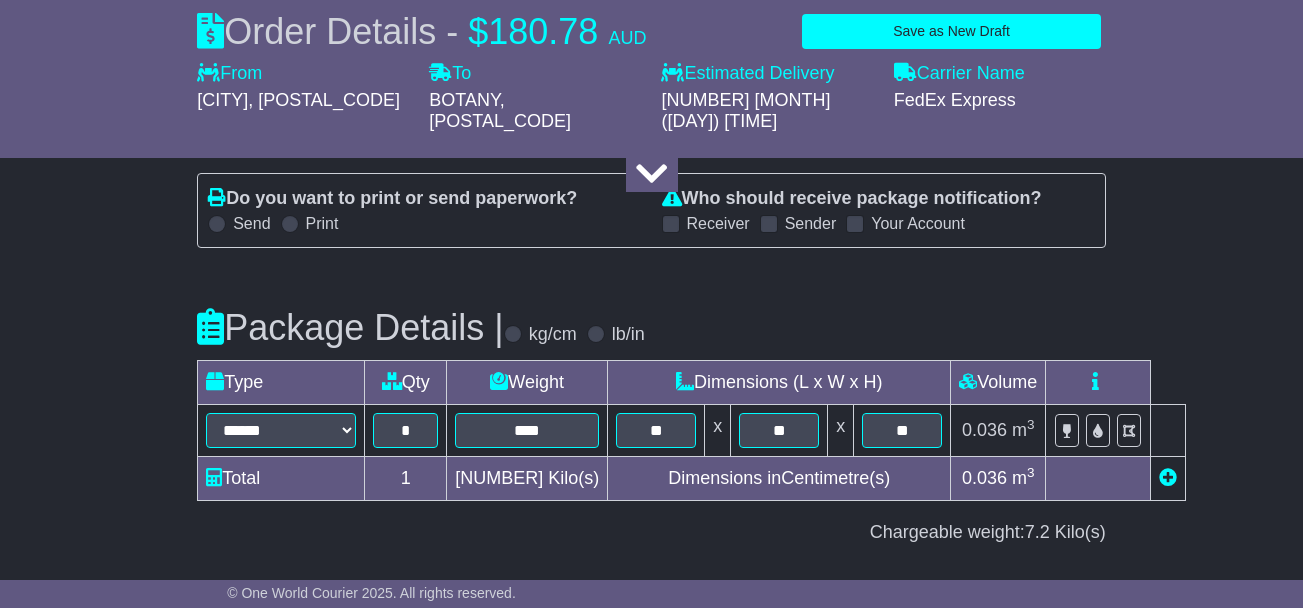 scroll, scrollTop: 3532, scrollLeft: 0, axis: vertical 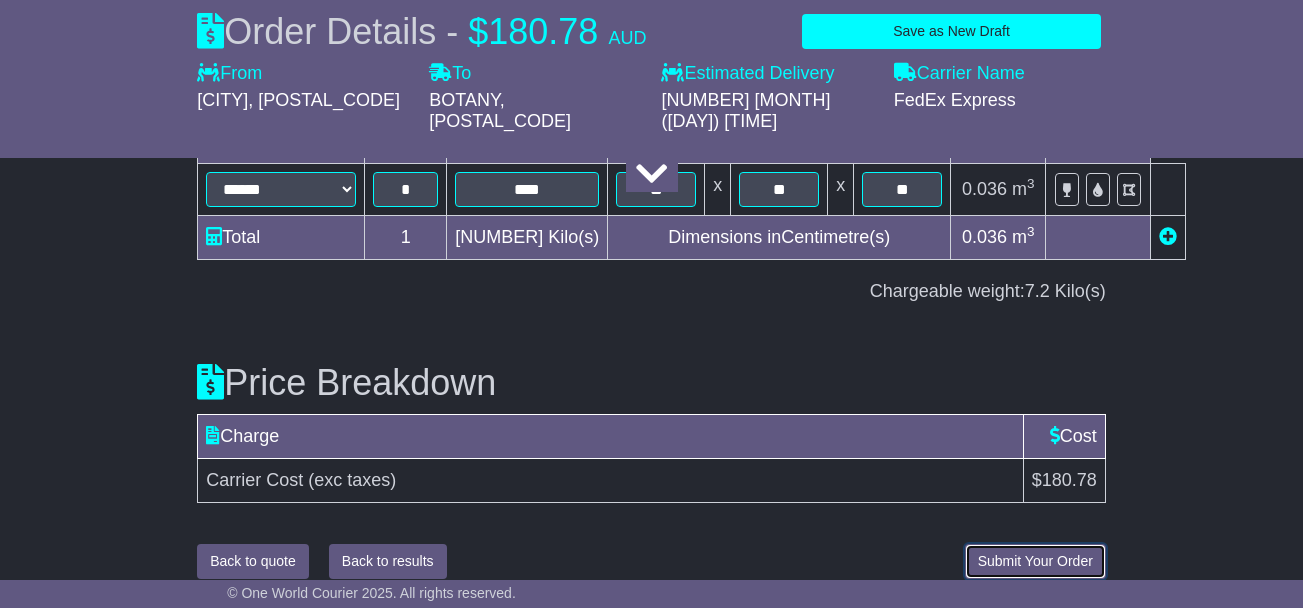 click on "Submit Your Order" at bounding box center [0, 0] 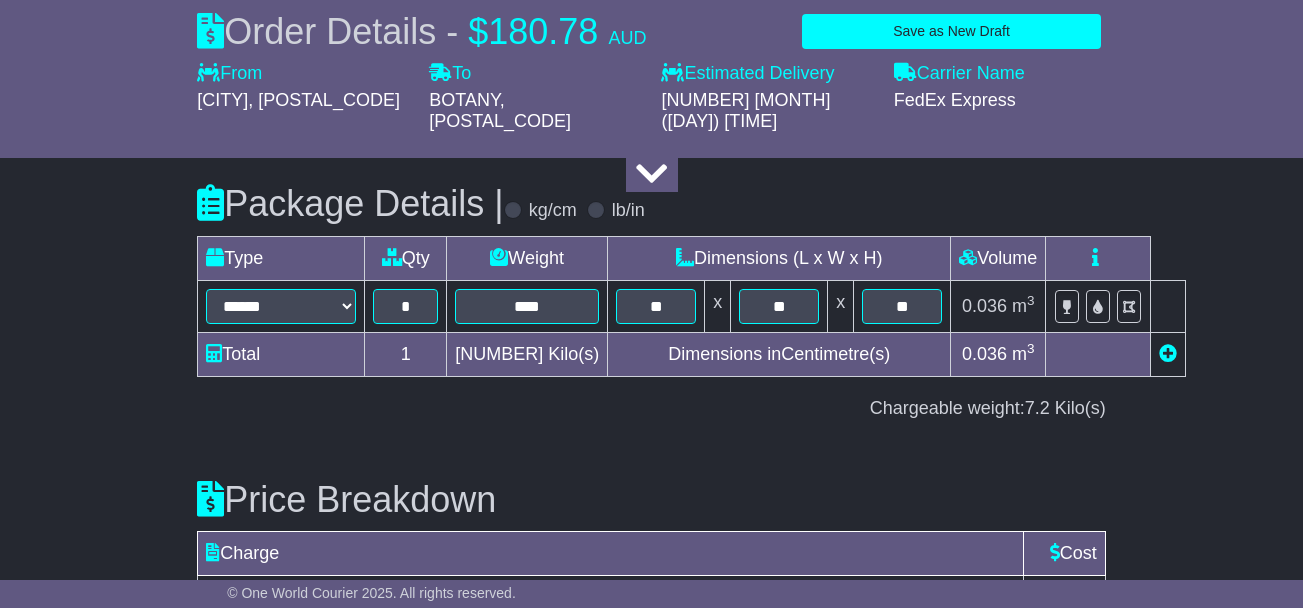 scroll, scrollTop: 3532, scrollLeft: 0, axis: vertical 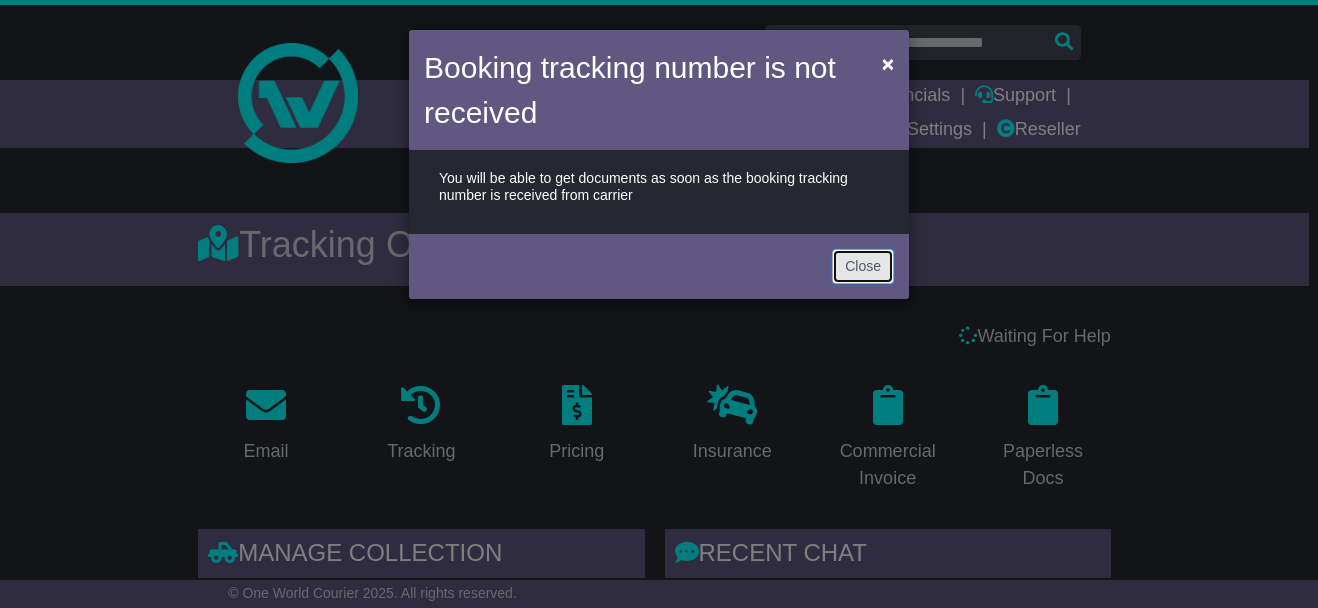 drag, startPoint x: 858, startPoint y: 267, endPoint x: 854, endPoint y: 245, distance: 22.36068 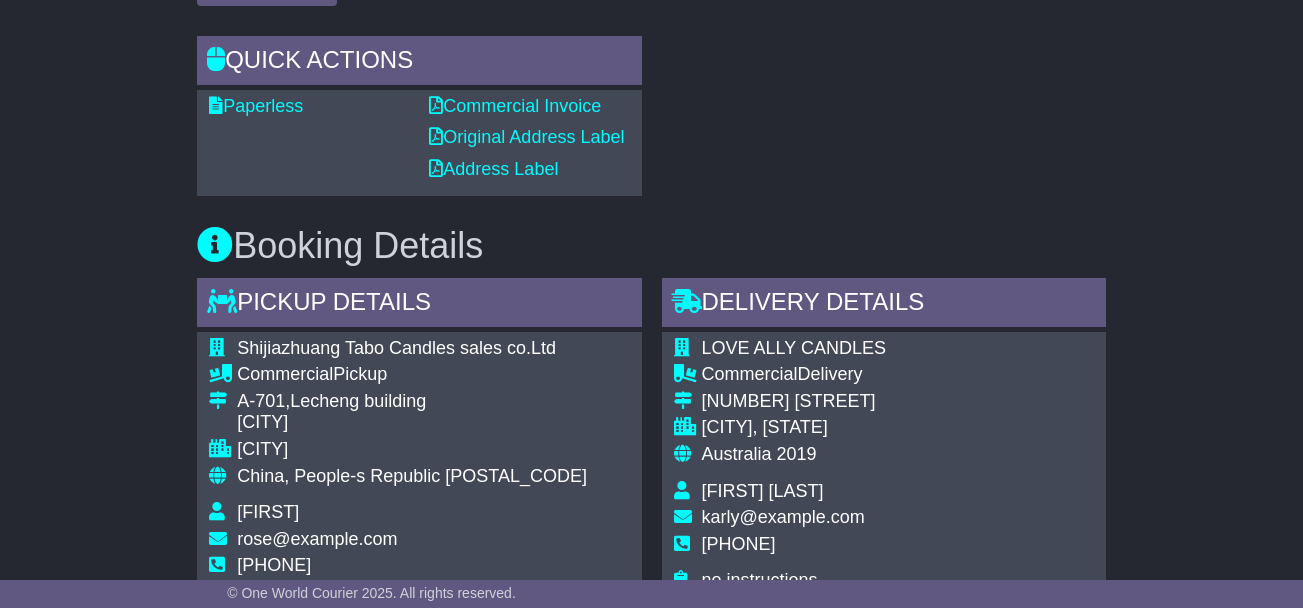 scroll, scrollTop: 1051, scrollLeft: 0, axis: vertical 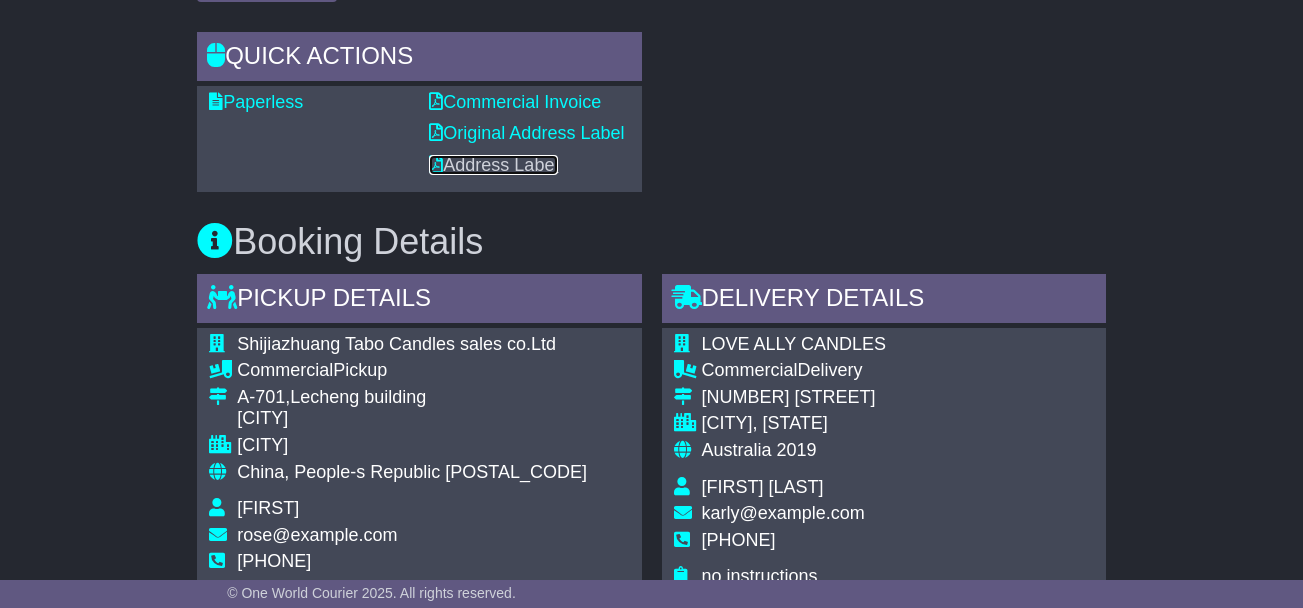 click on "Address Label" at bounding box center (493, 165) 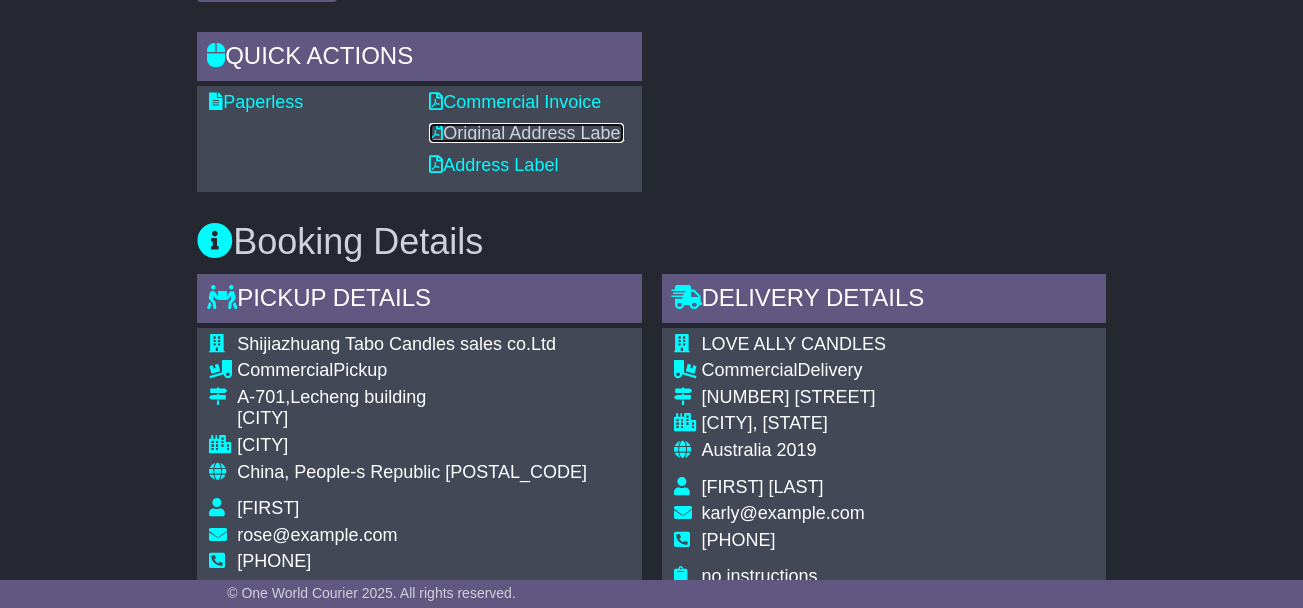 click on "Original Address Label" at bounding box center (526, 133) 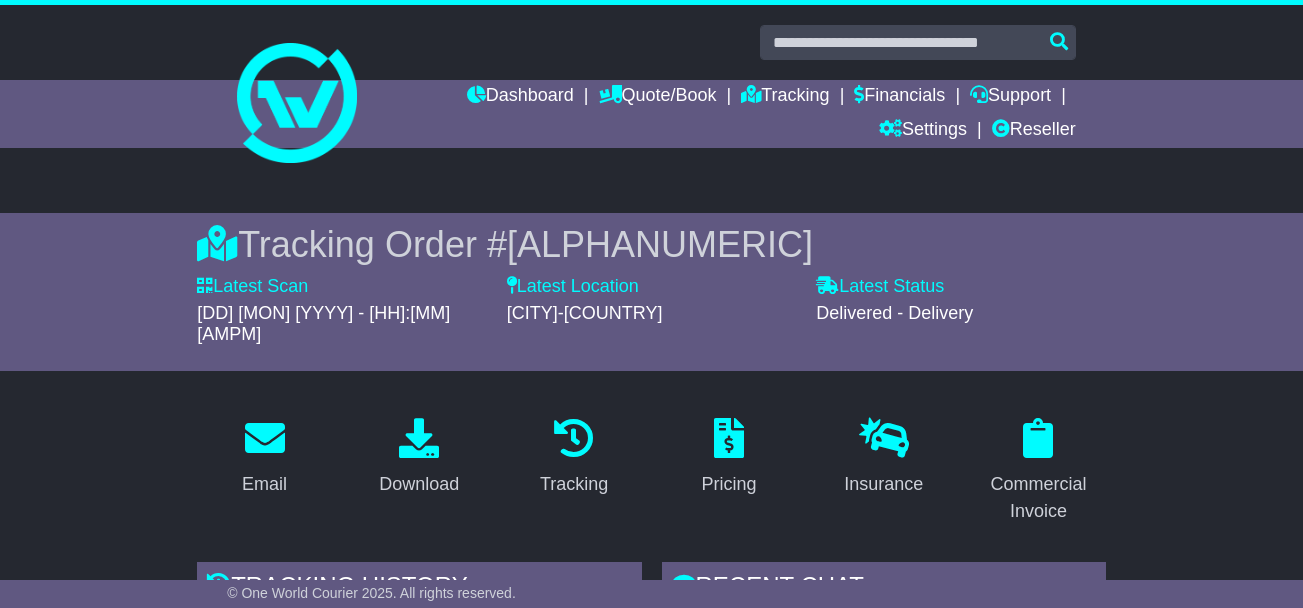 scroll, scrollTop: 0, scrollLeft: 0, axis: both 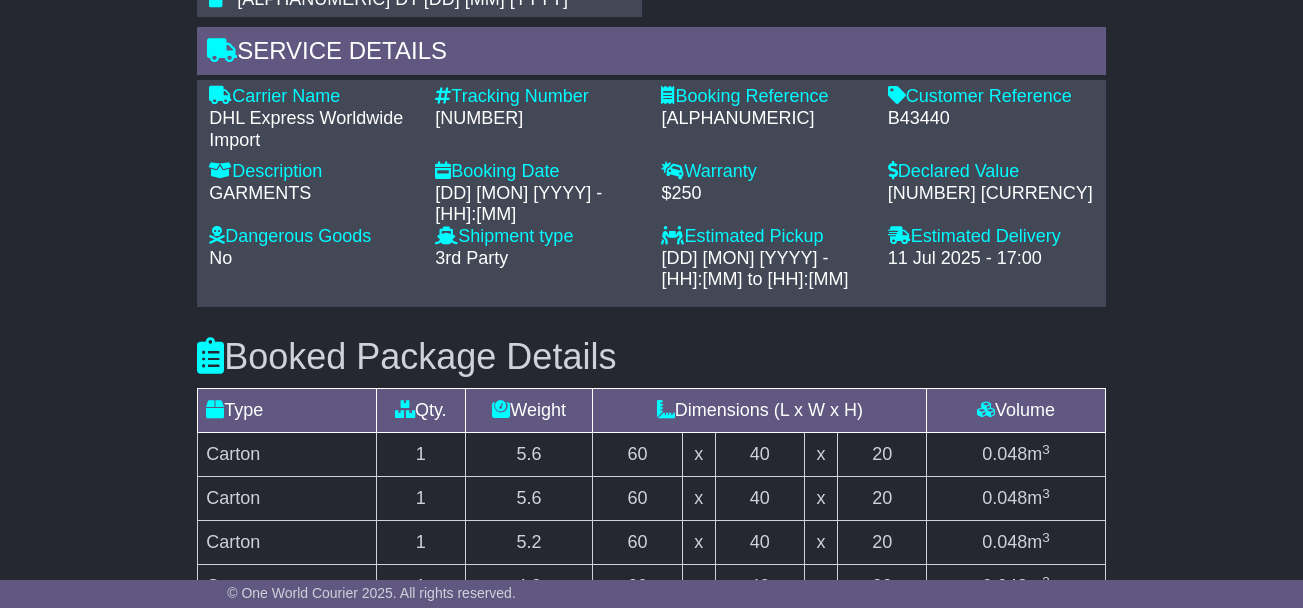 click on "[NUMBER]" at bounding box center [538, 119] 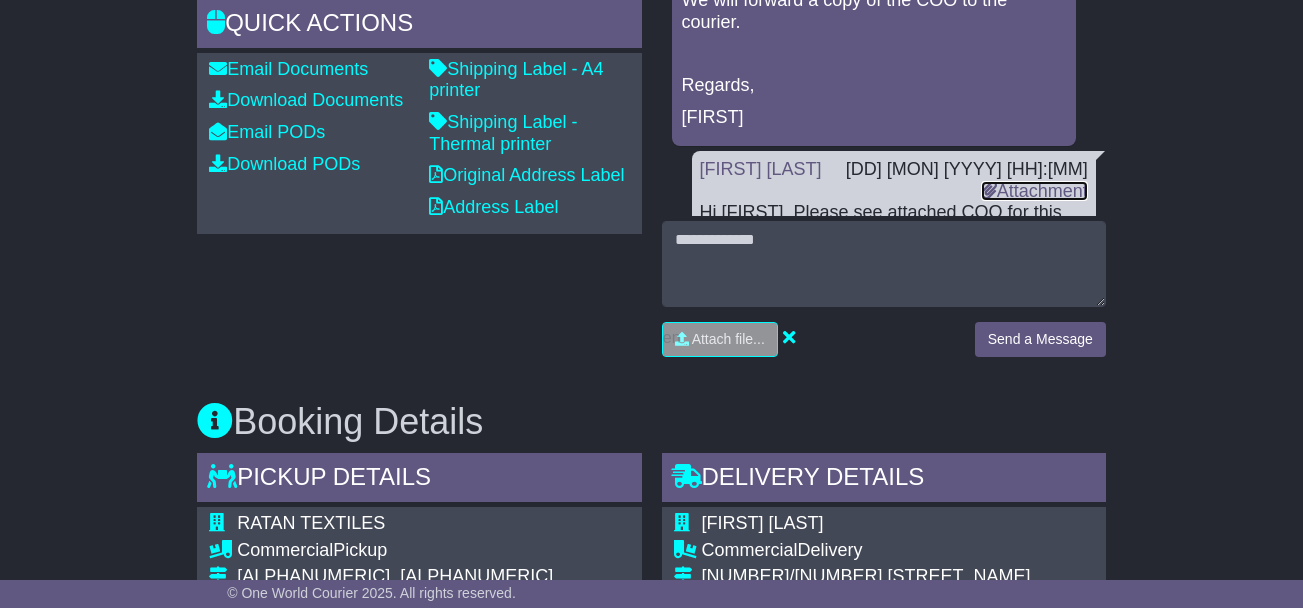click on "Attachment" at bounding box center (1034, 191) 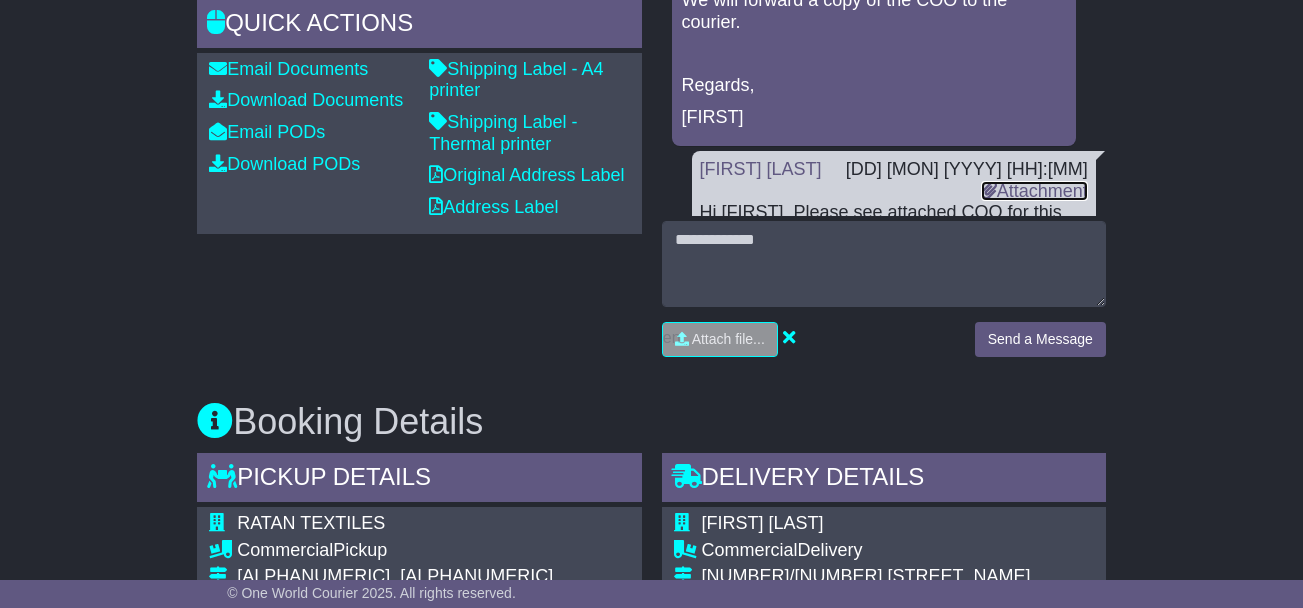 scroll, scrollTop: 0, scrollLeft: 0, axis: both 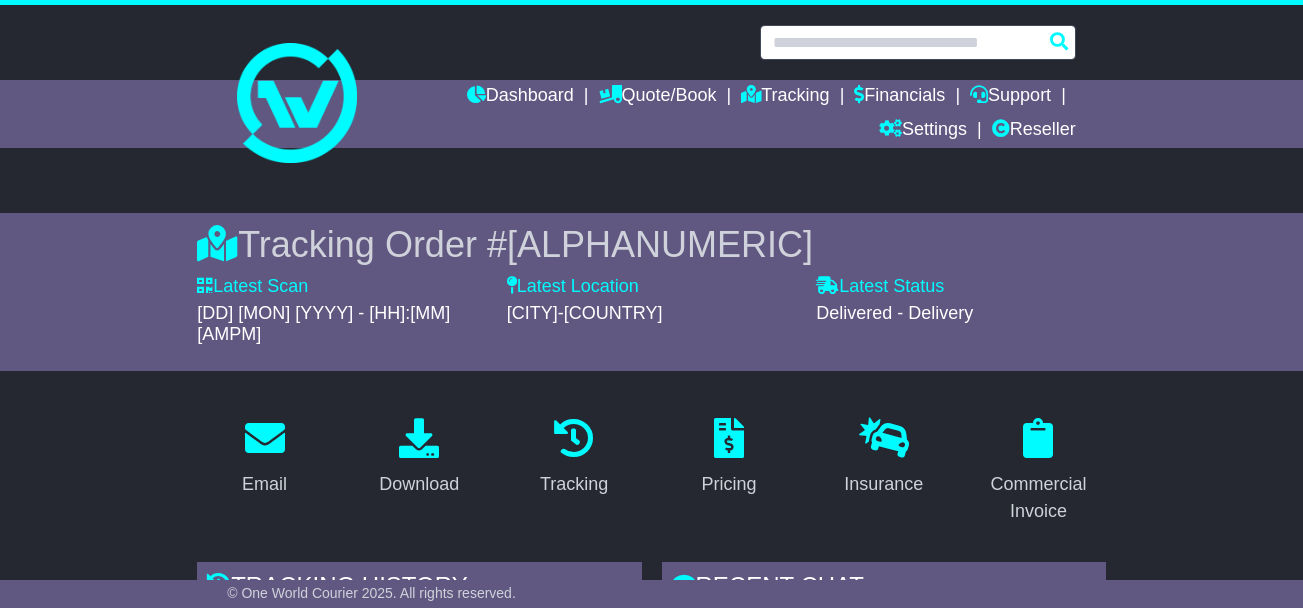 click at bounding box center [918, 42] 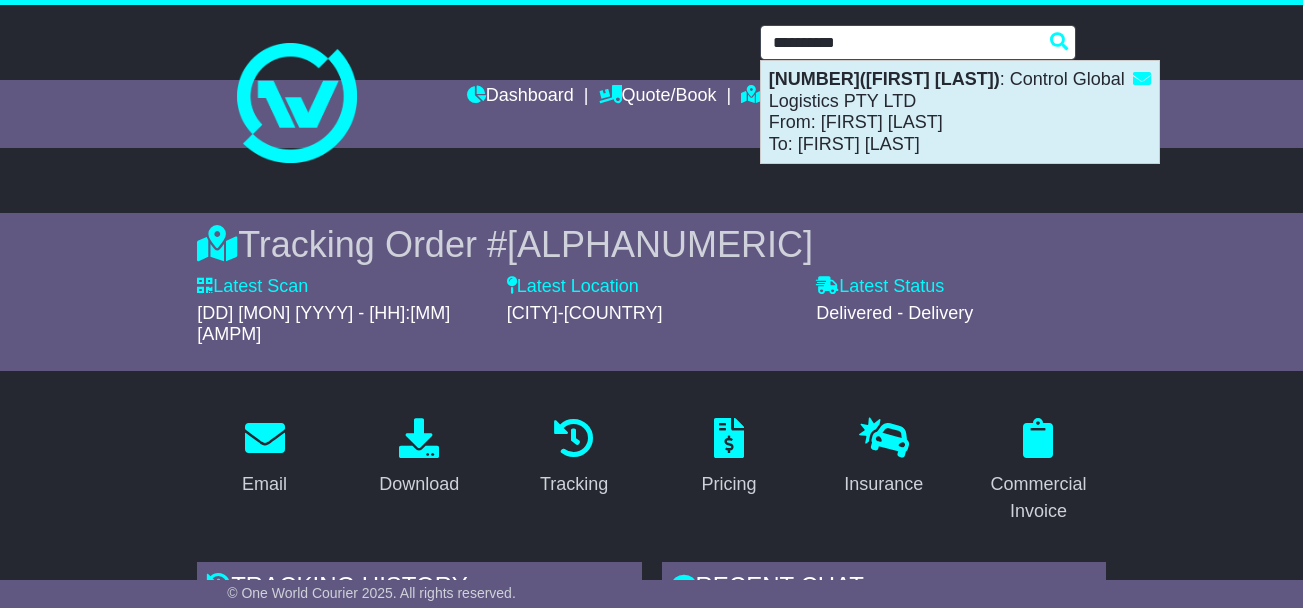 click on "[NUMBER]([FIRST] [LAST]) : [COMPANY] From: [FIRST] [LAST] To: [FIRST] [LAST]" at bounding box center (960, 112) 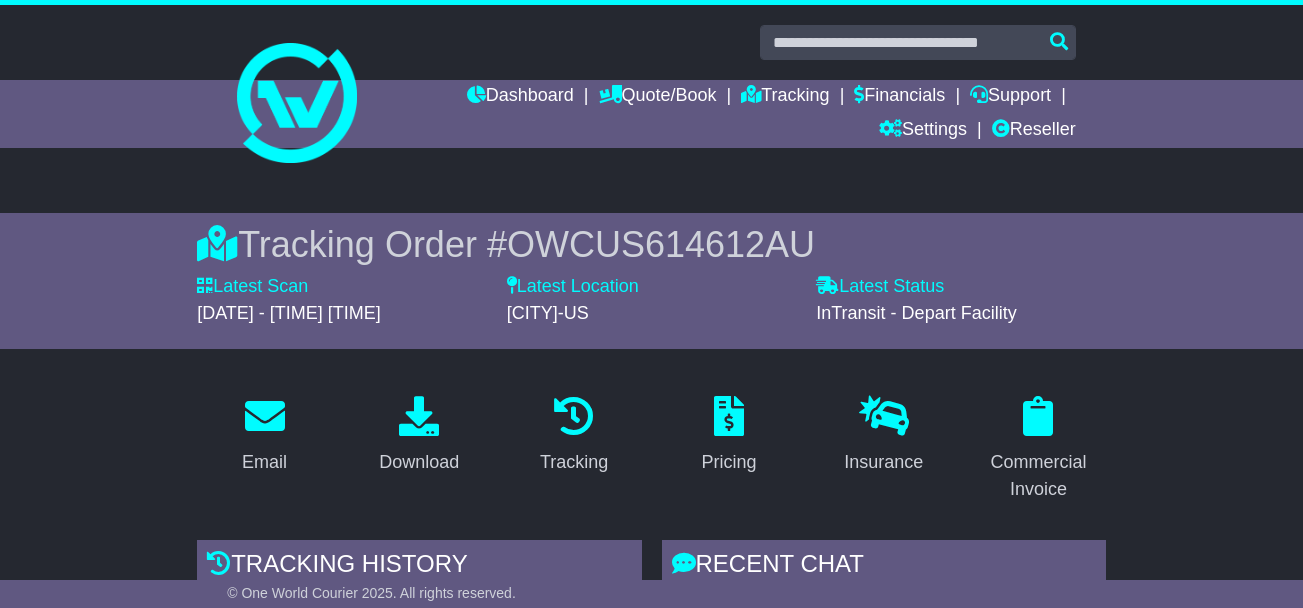 scroll, scrollTop: 0, scrollLeft: 0, axis: both 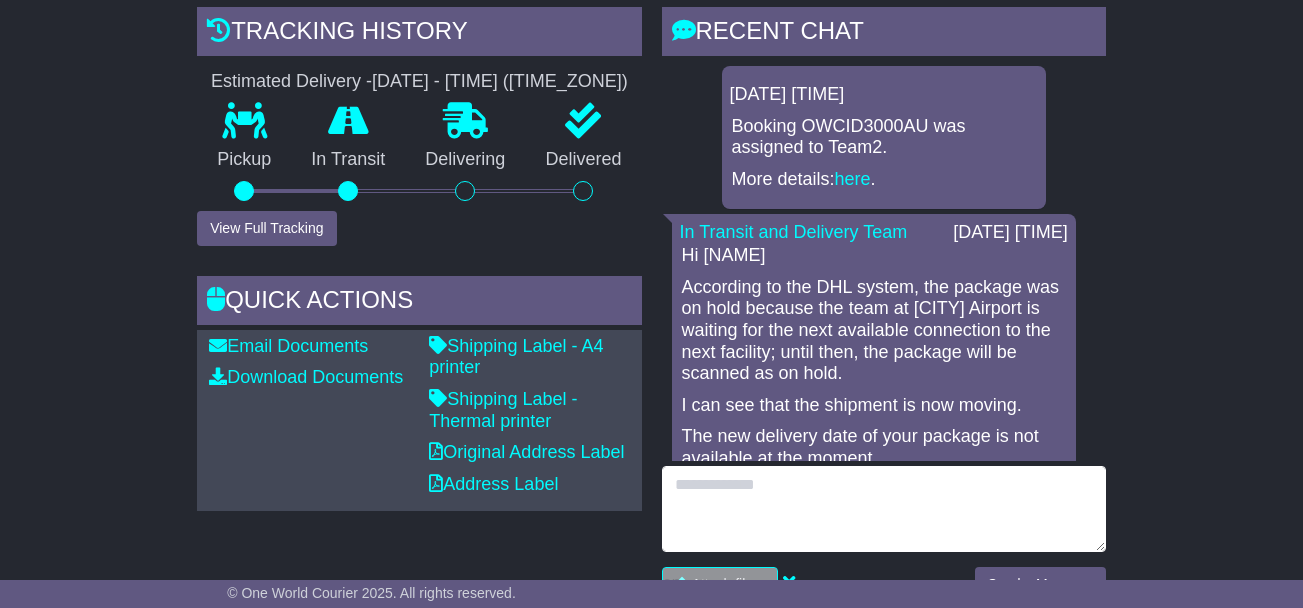 click at bounding box center (884, 509) 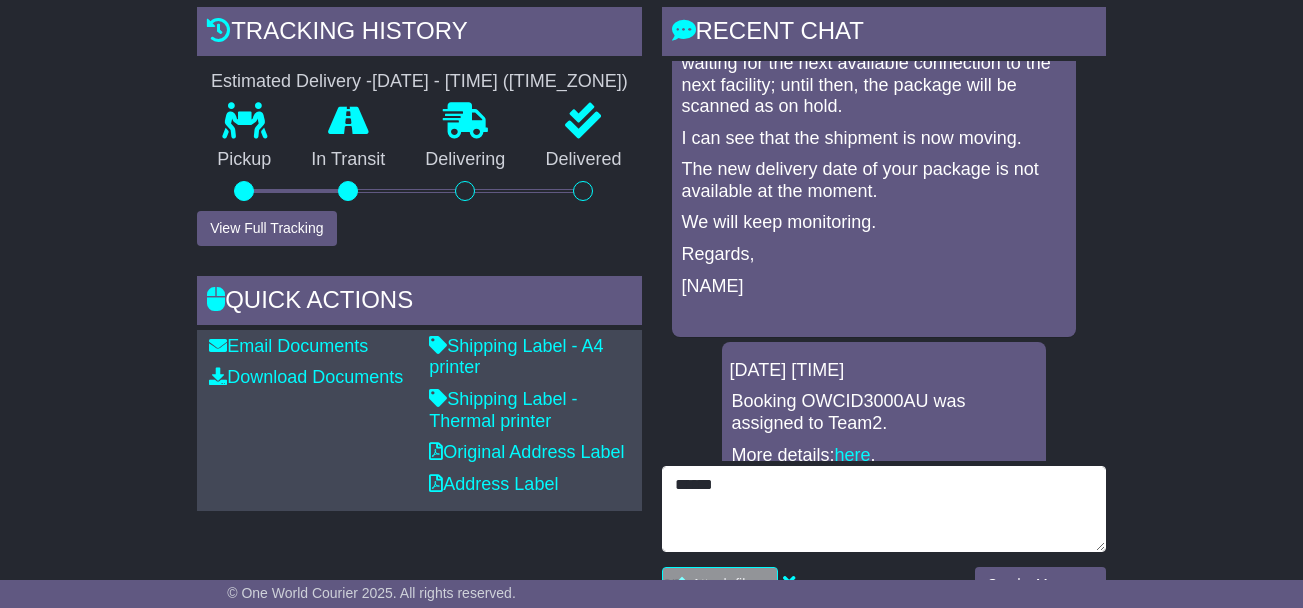 type on "******" 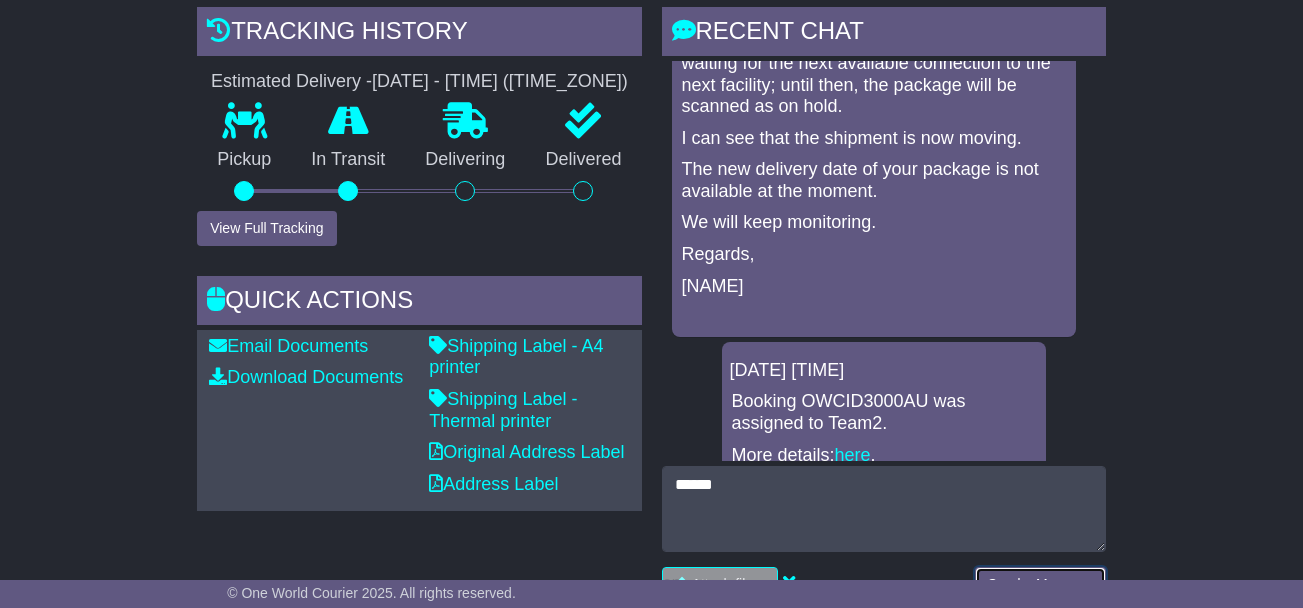 click on "Send a Message" at bounding box center (1040, 584) 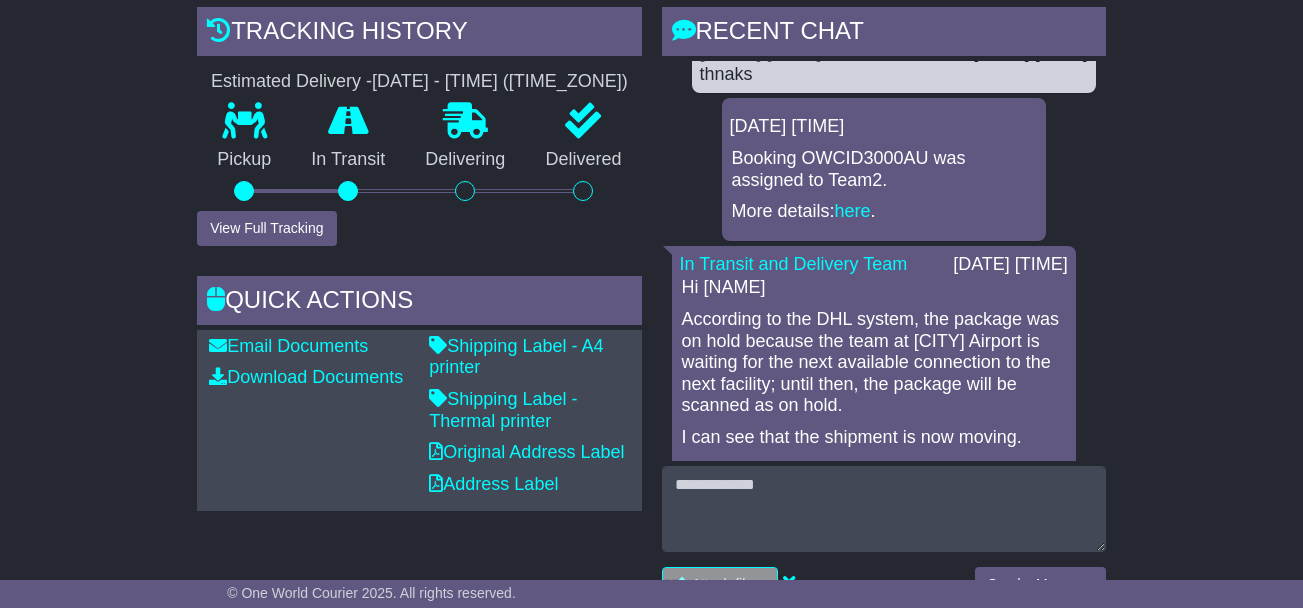scroll, scrollTop: 0, scrollLeft: 0, axis: both 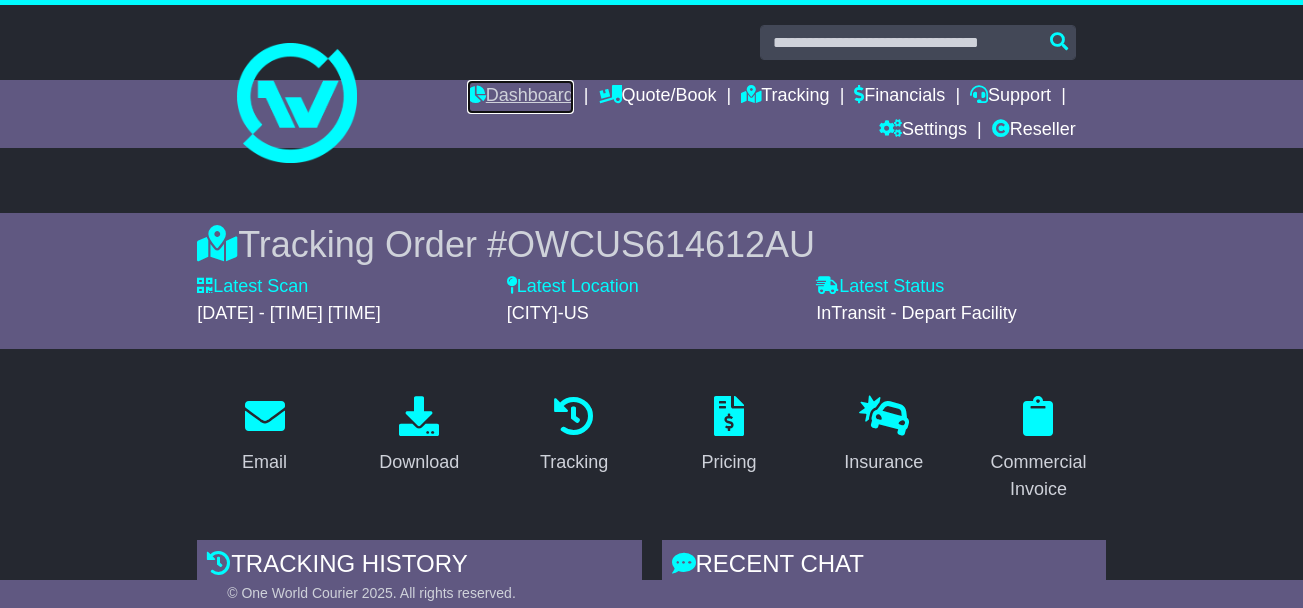 click on "Dashboard" at bounding box center [520, 97] 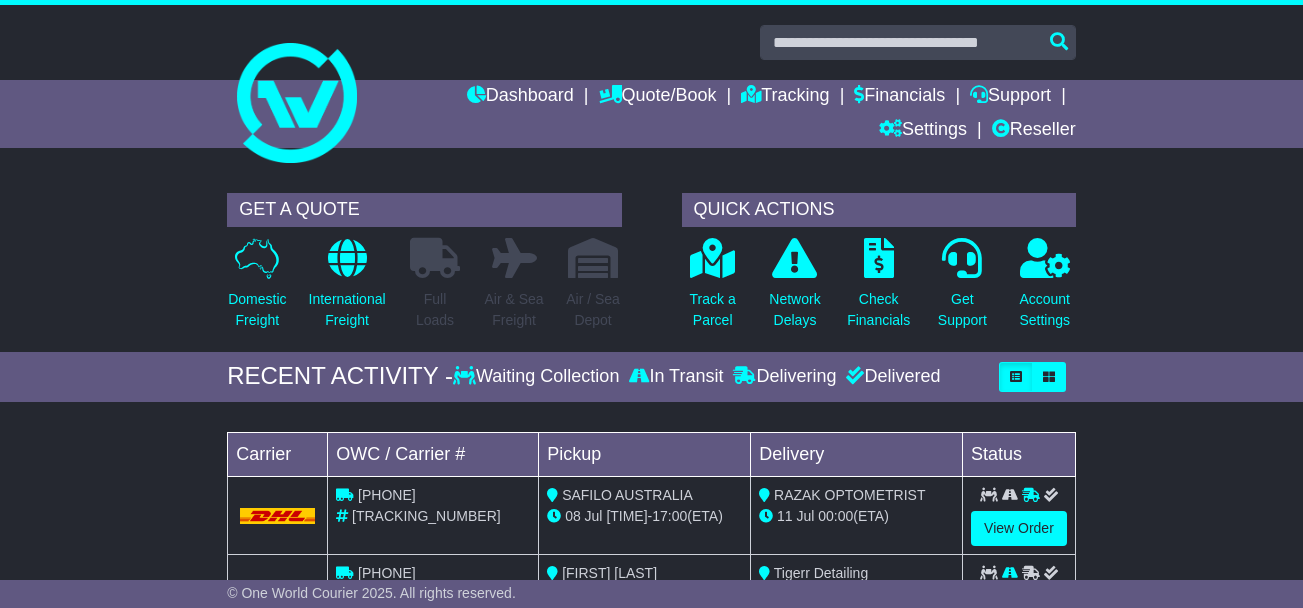 scroll, scrollTop: 0, scrollLeft: 0, axis: both 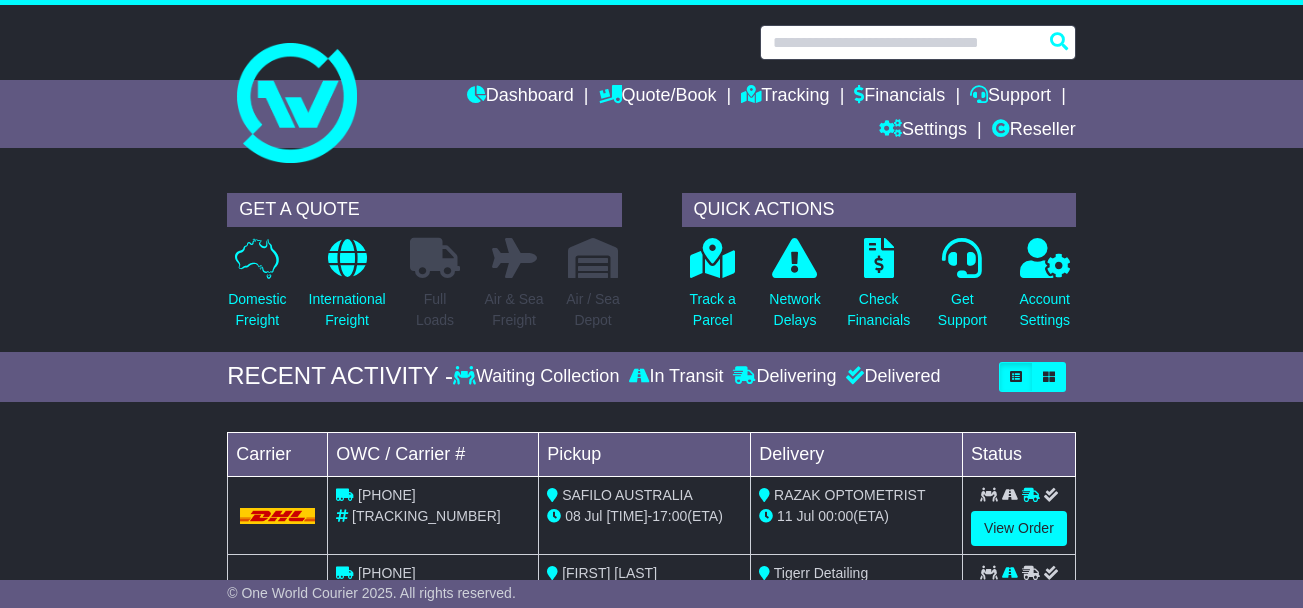 click at bounding box center (918, 42) 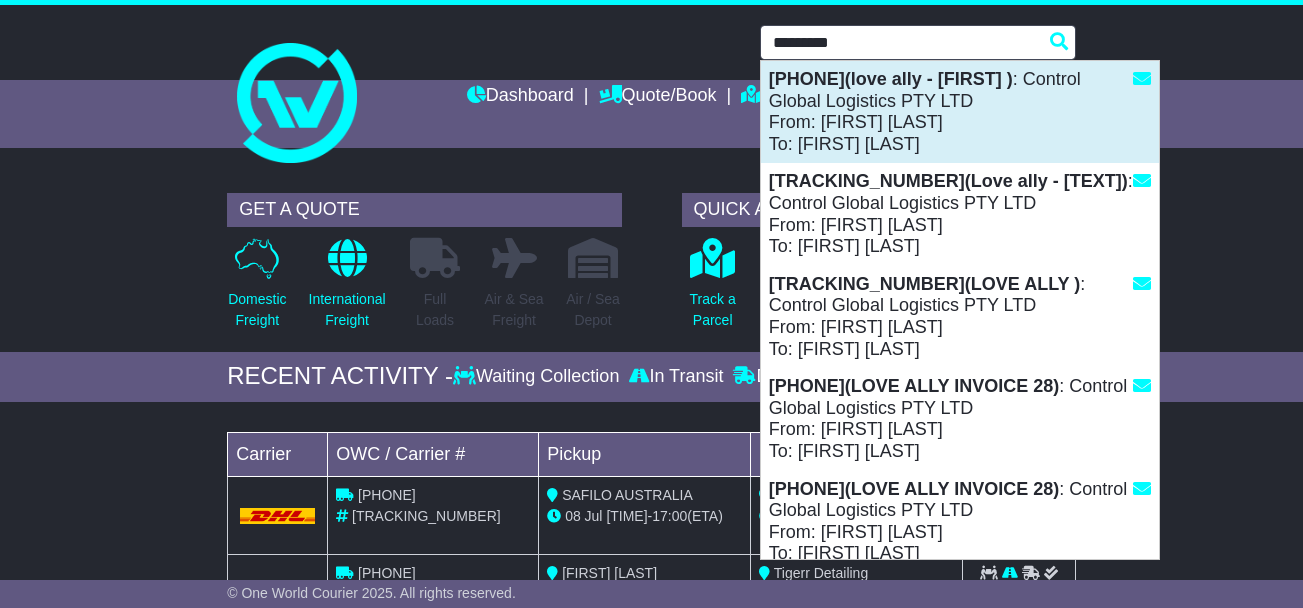 click on "4113104402(love ally - aleksia  ) : Control Global Logistics PTY LTD From: Nayla Sater To: ALEKSIA HATZI" at bounding box center (960, 112) 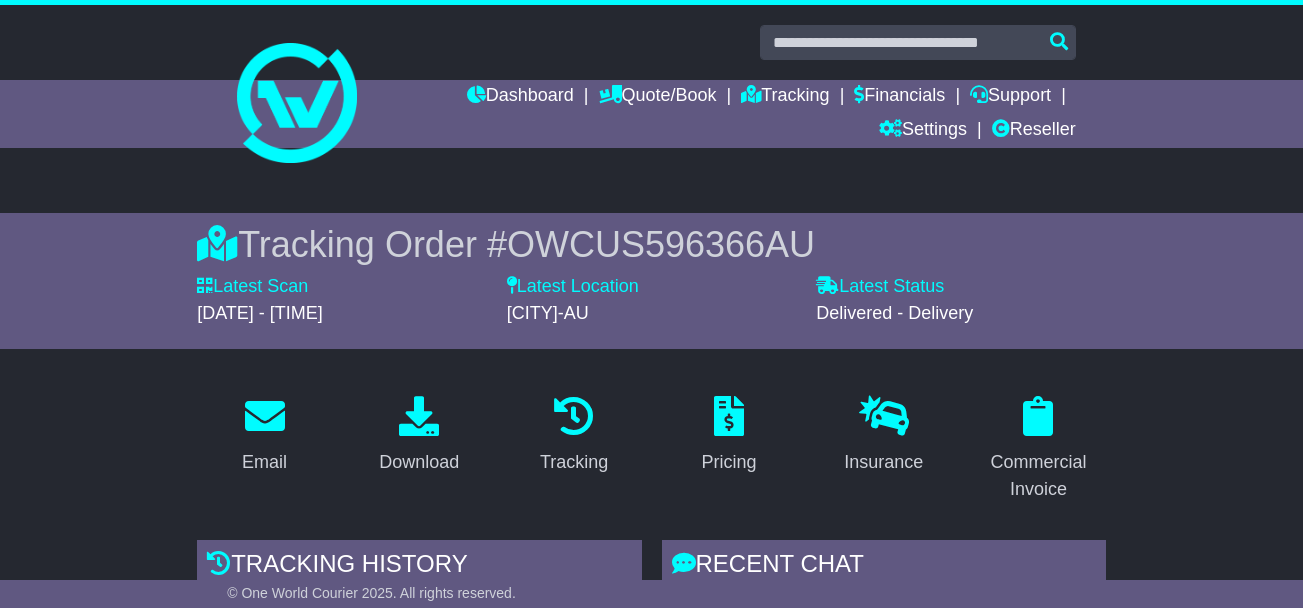 scroll, scrollTop: 0, scrollLeft: 0, axis: both 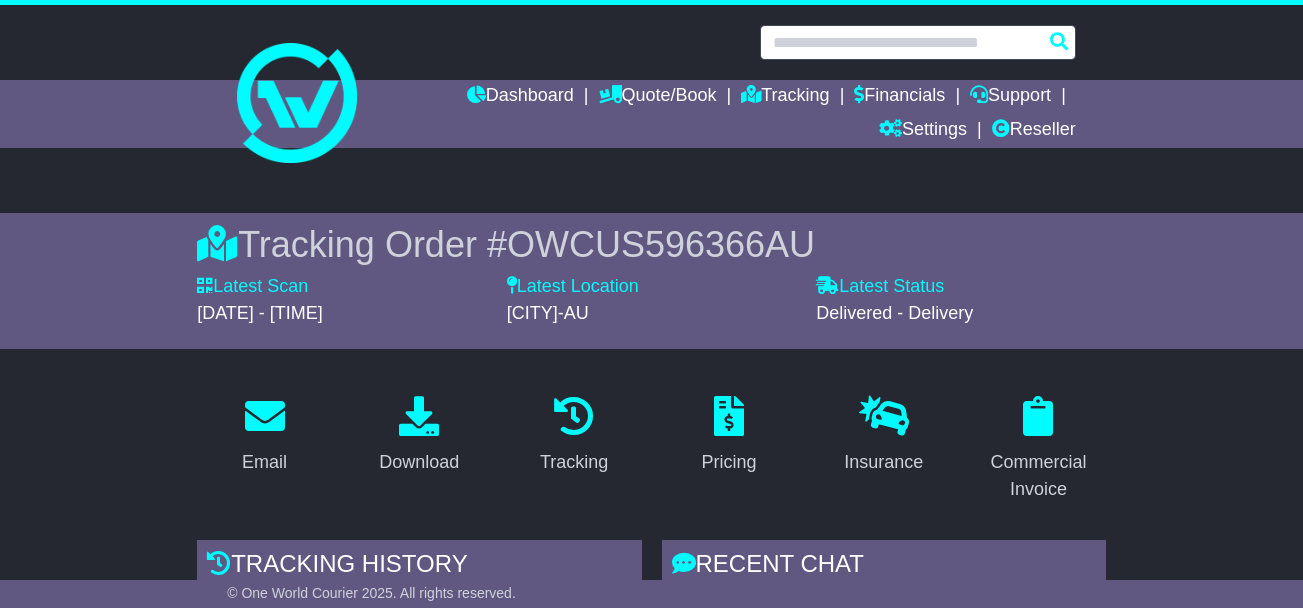 click at bounding box center [918, 42] 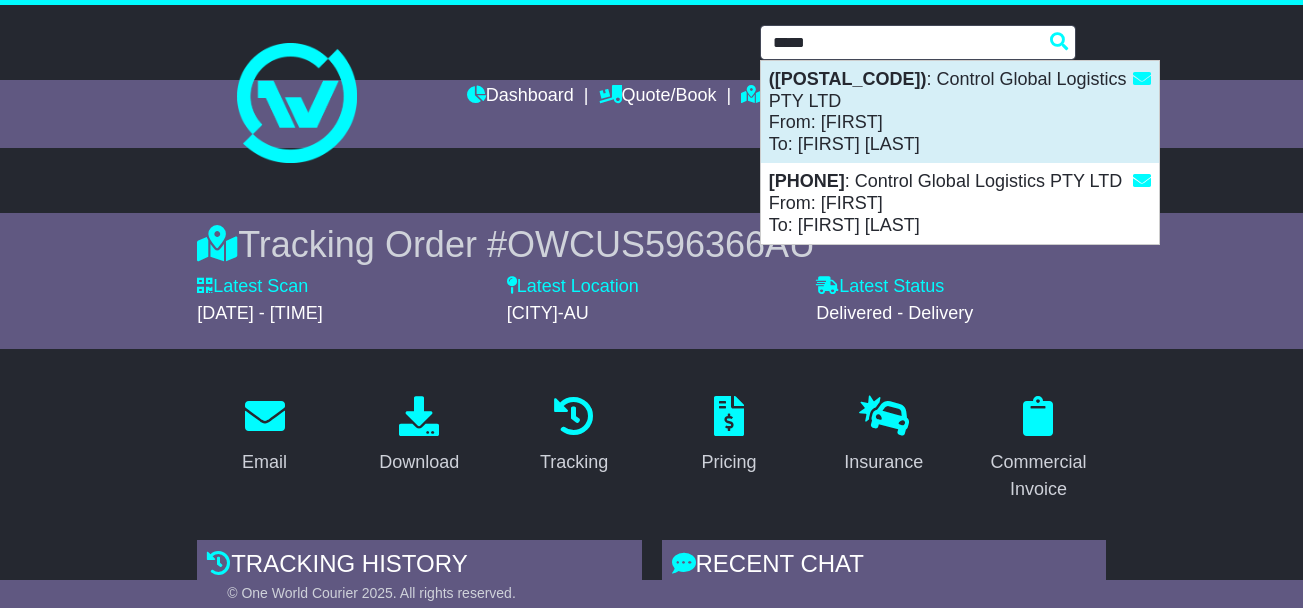 click on "([POSTAL_CODE]) : Control Global Logistics PTY LTD From: [FIRST] To: [FIRST] [LAST]" at bounding box center (960, 112) 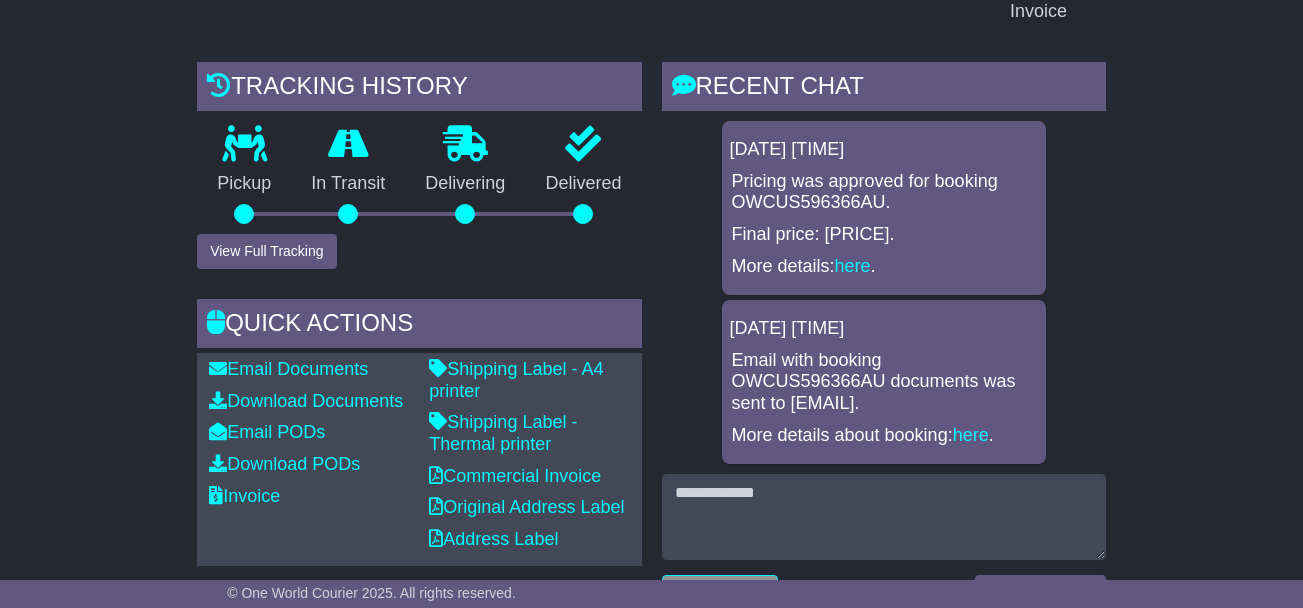 scroll, scrollTop: 533, scrollLeft: 0, axis: vertical 